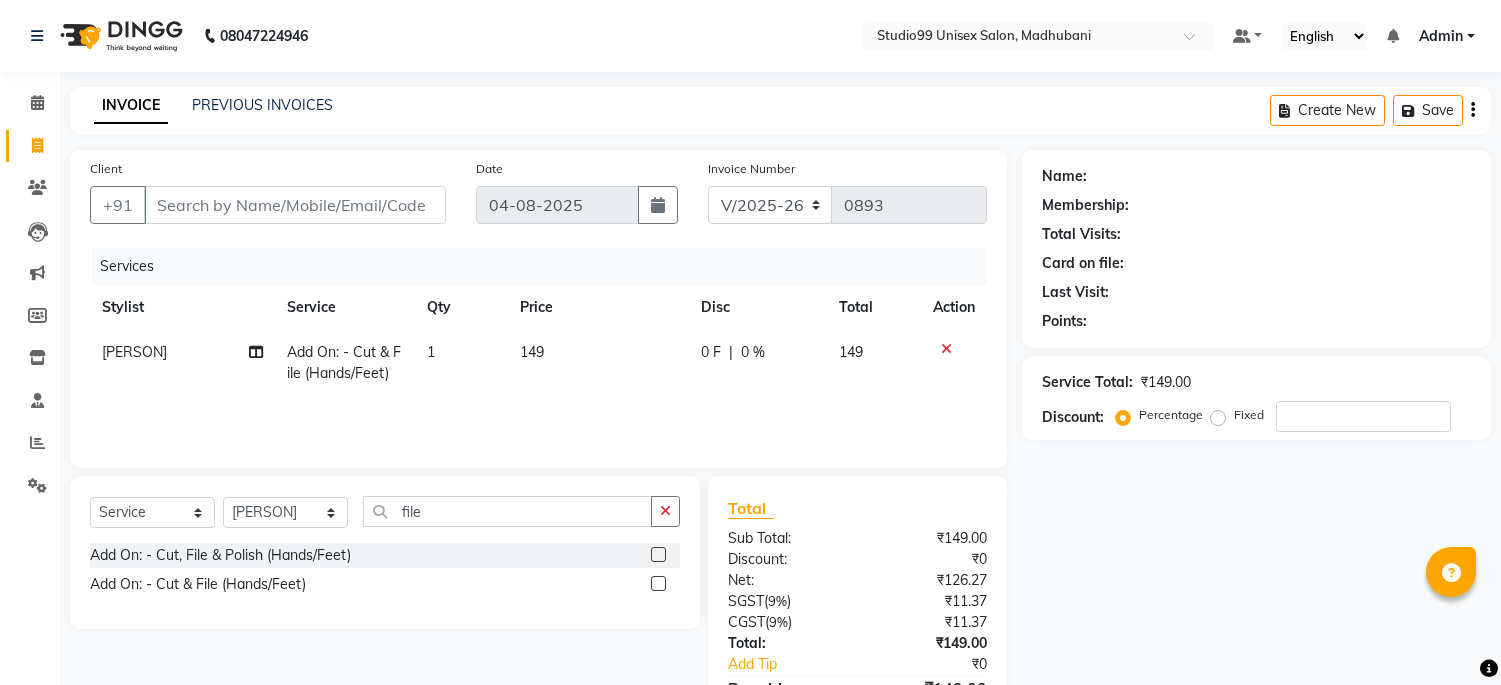 select on "6061" 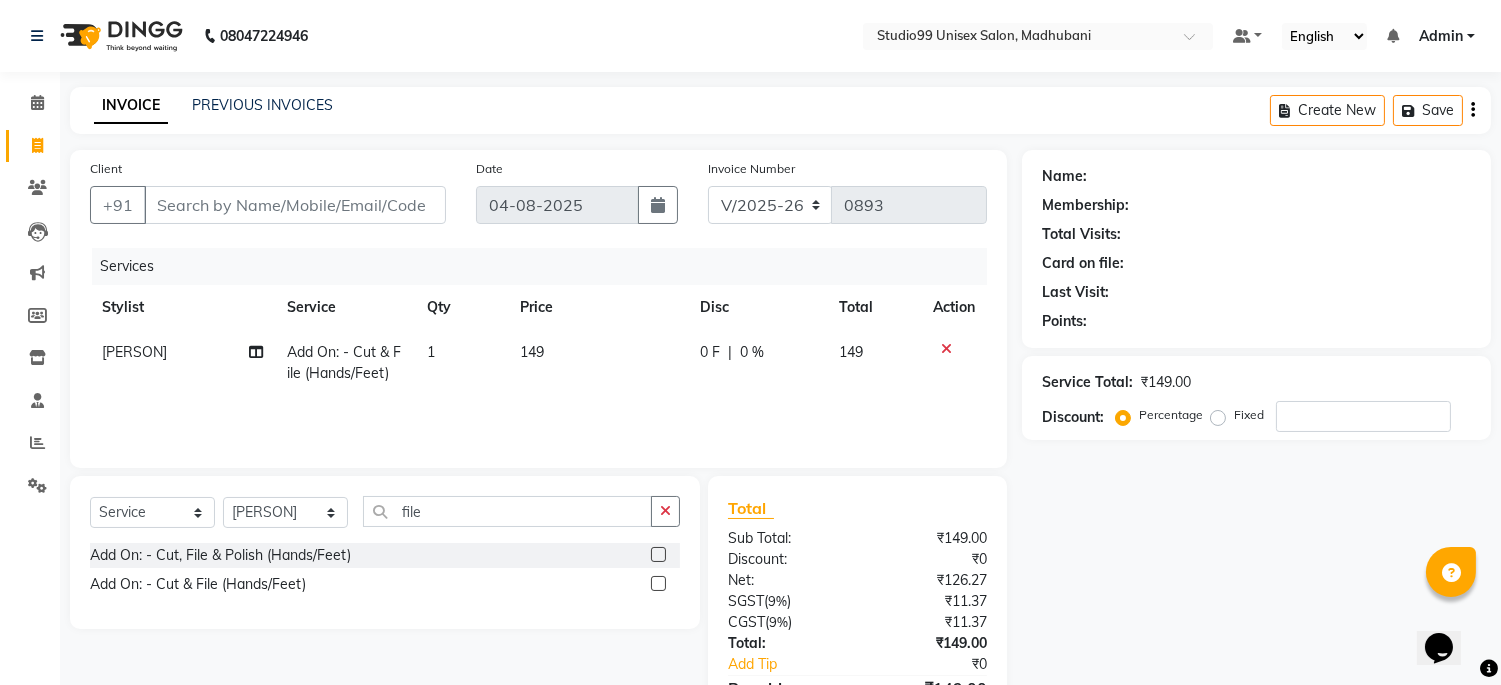 scroll, scrollTop: 0, scrollLeft: 0, axis: both 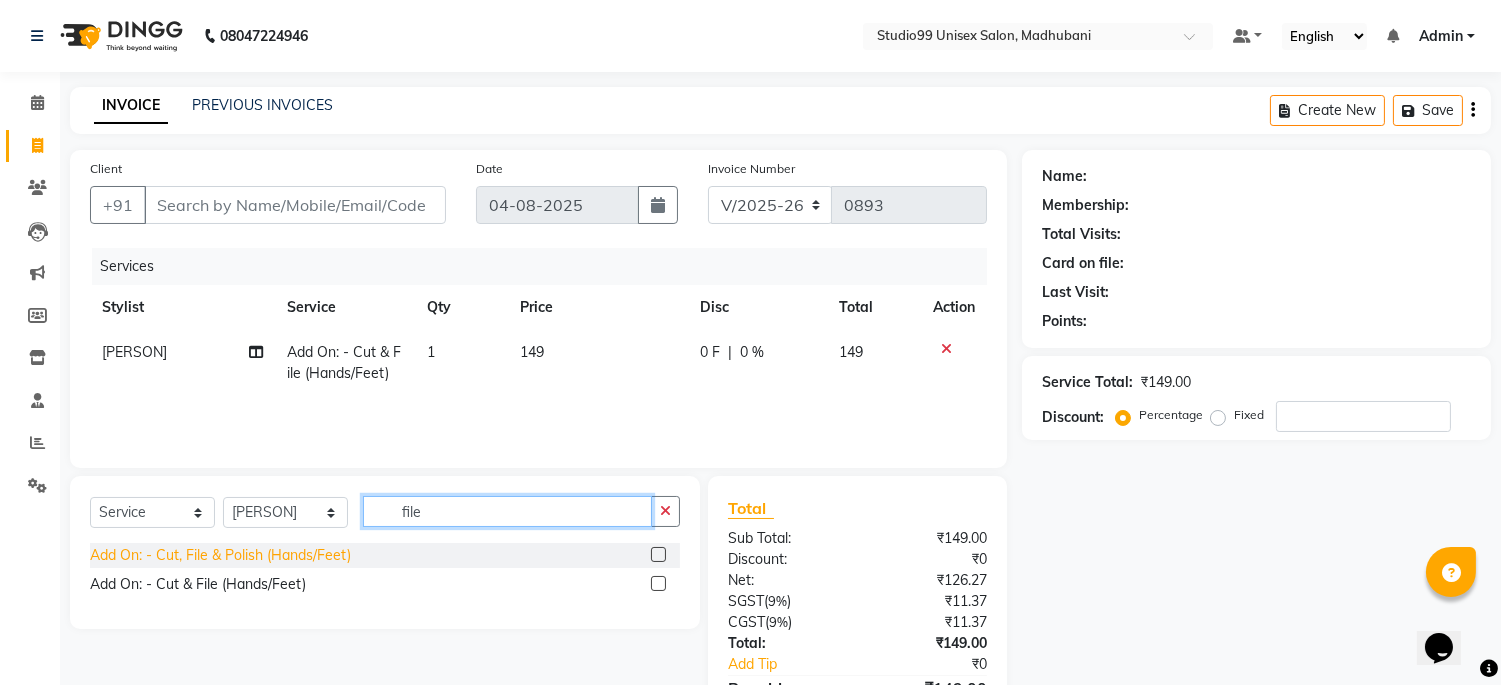 drag, startPoint x: 463, startPoint y: 511, endPoint x: 283, endPoint y: 560, distance: 186.55026 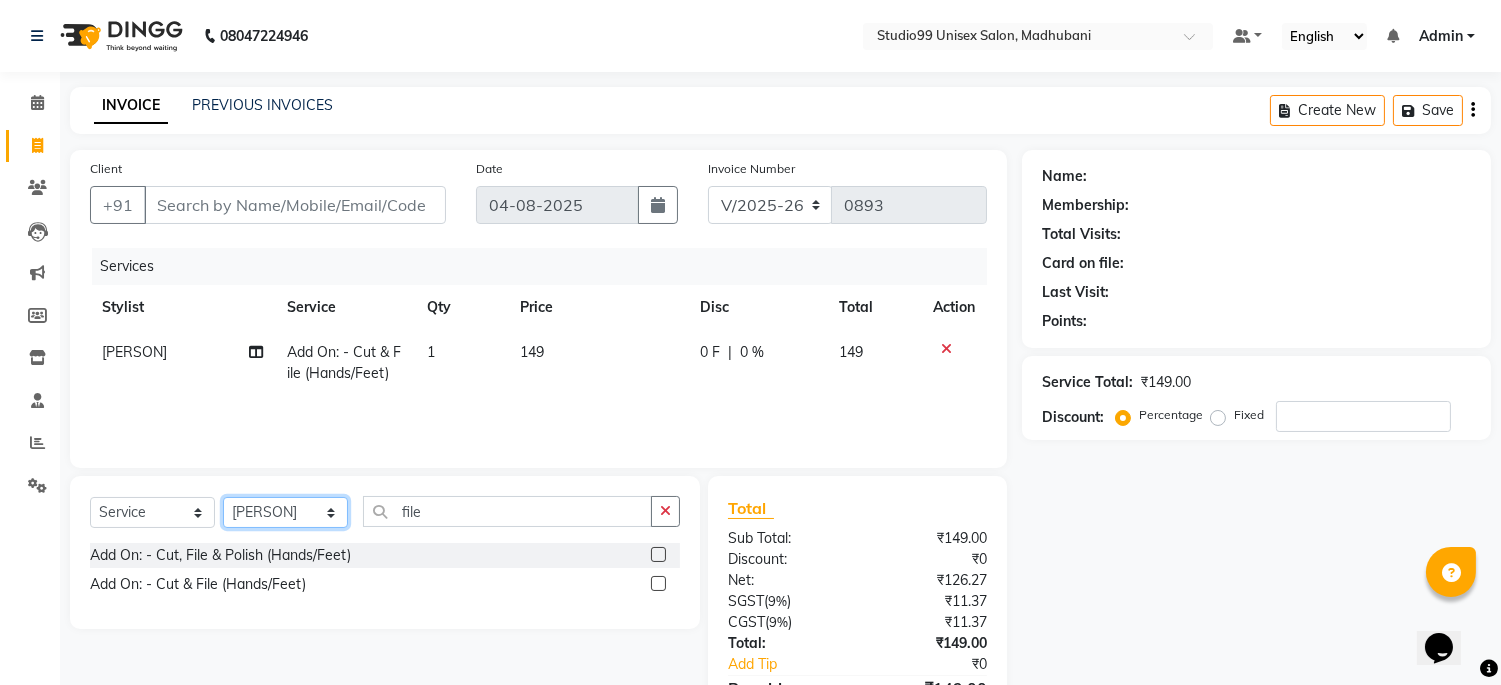 click on "Select Stylist Admin Mehran [PERSON] priya [PERSON] [PERSON] [PERSON] shehnaj sweeta" 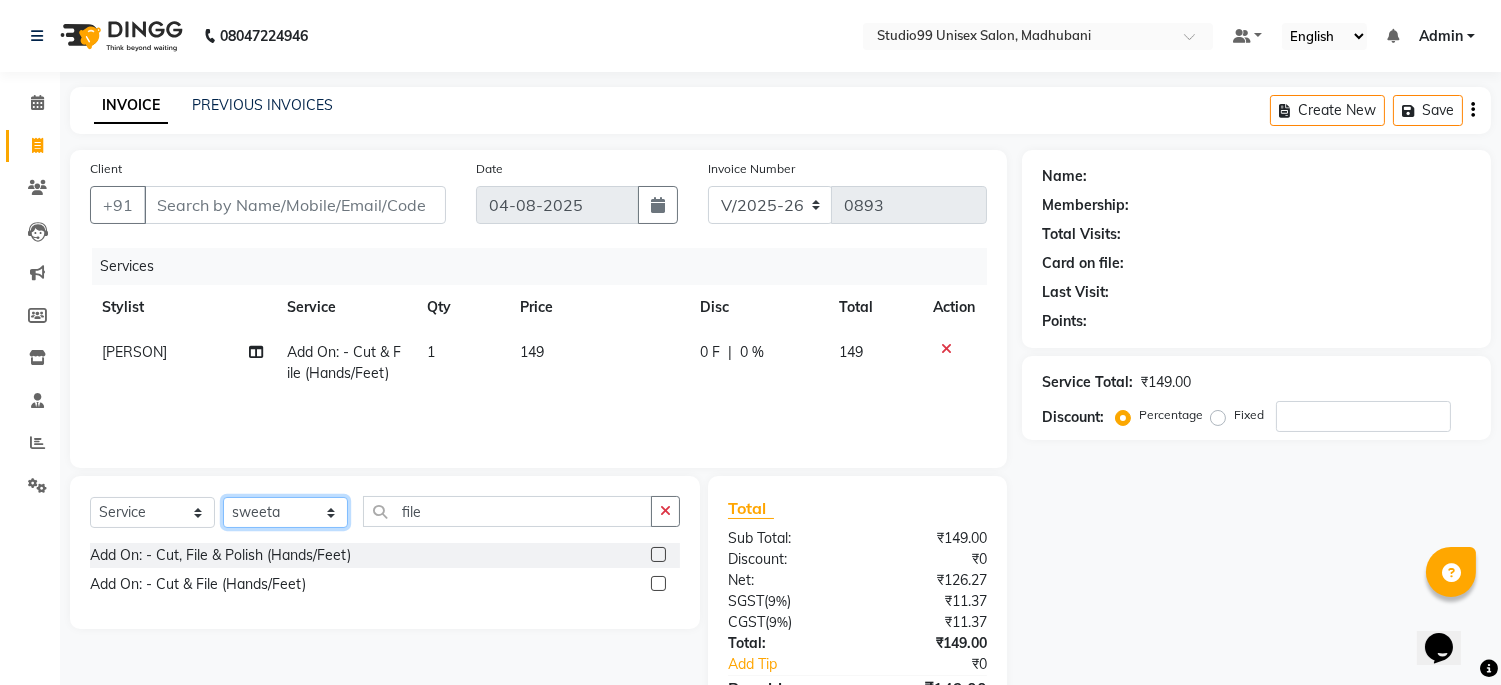 click on "Select Stylist Admin Mehran [PERSON] priya [PERSON] [PERSON] [PERSON] shehnaj sweeta" 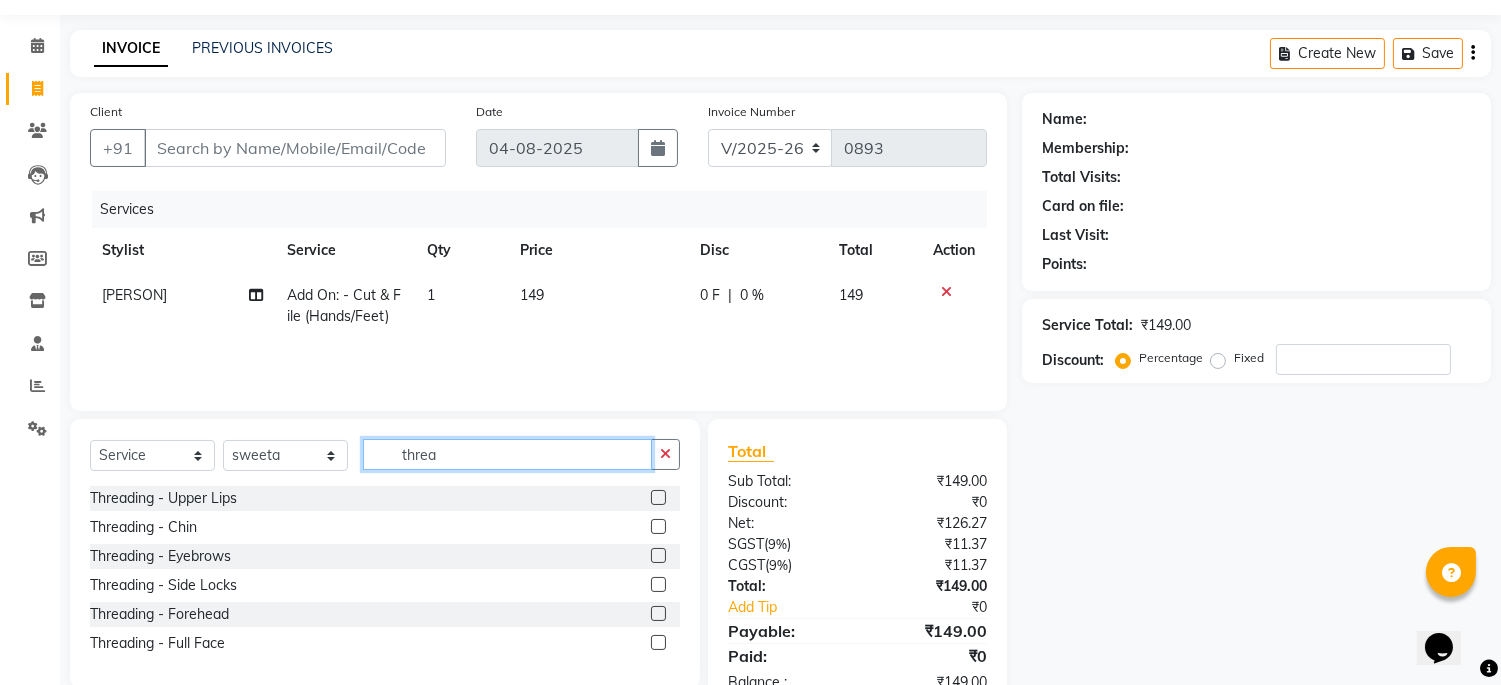 scroll, scrollTop: 114, scrollLeft: 0, axis: vertical 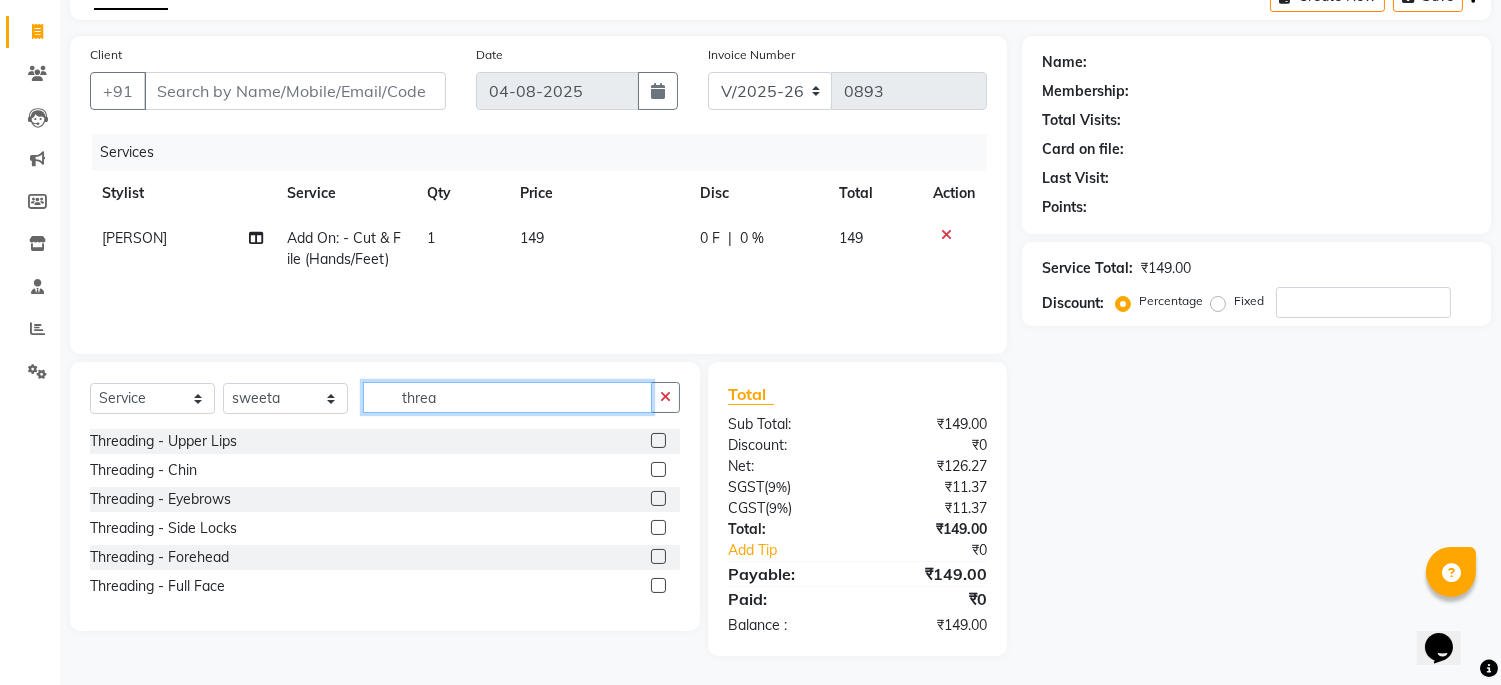 type on "threa" 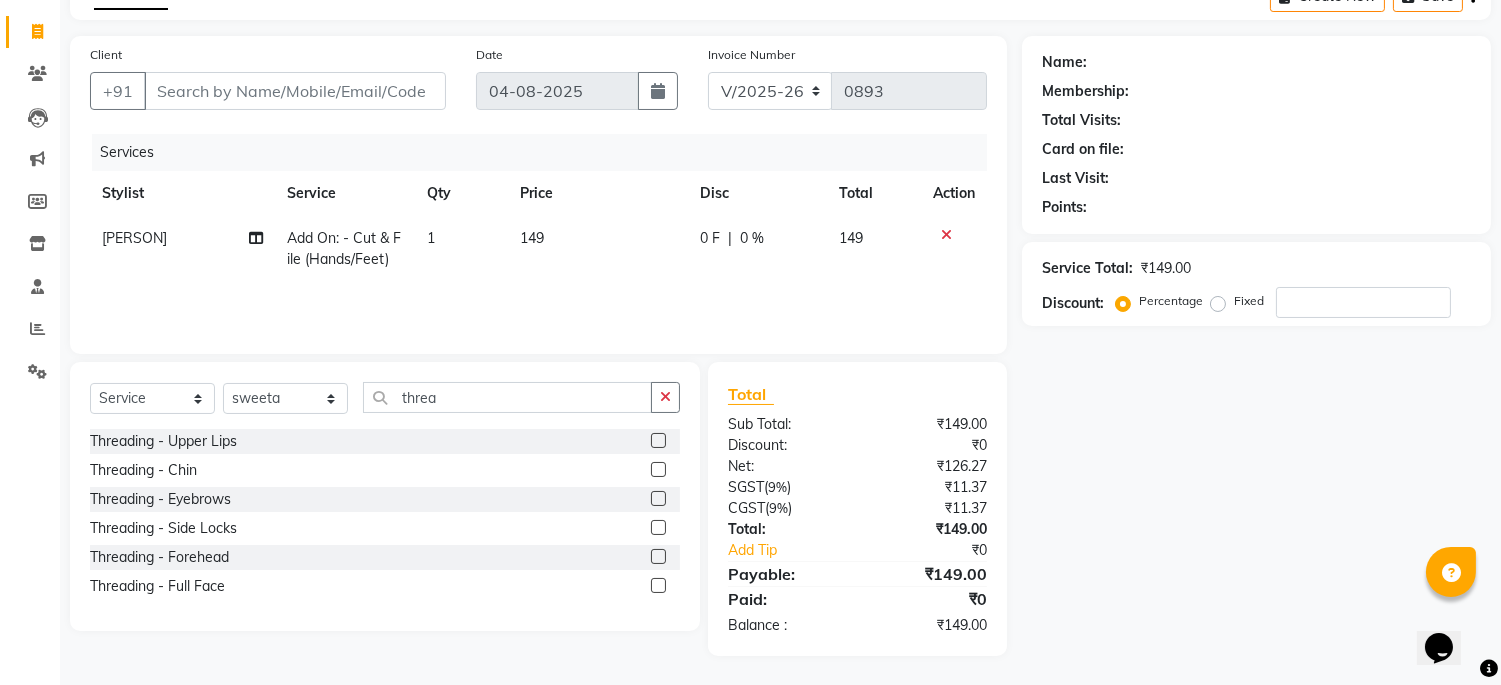 click 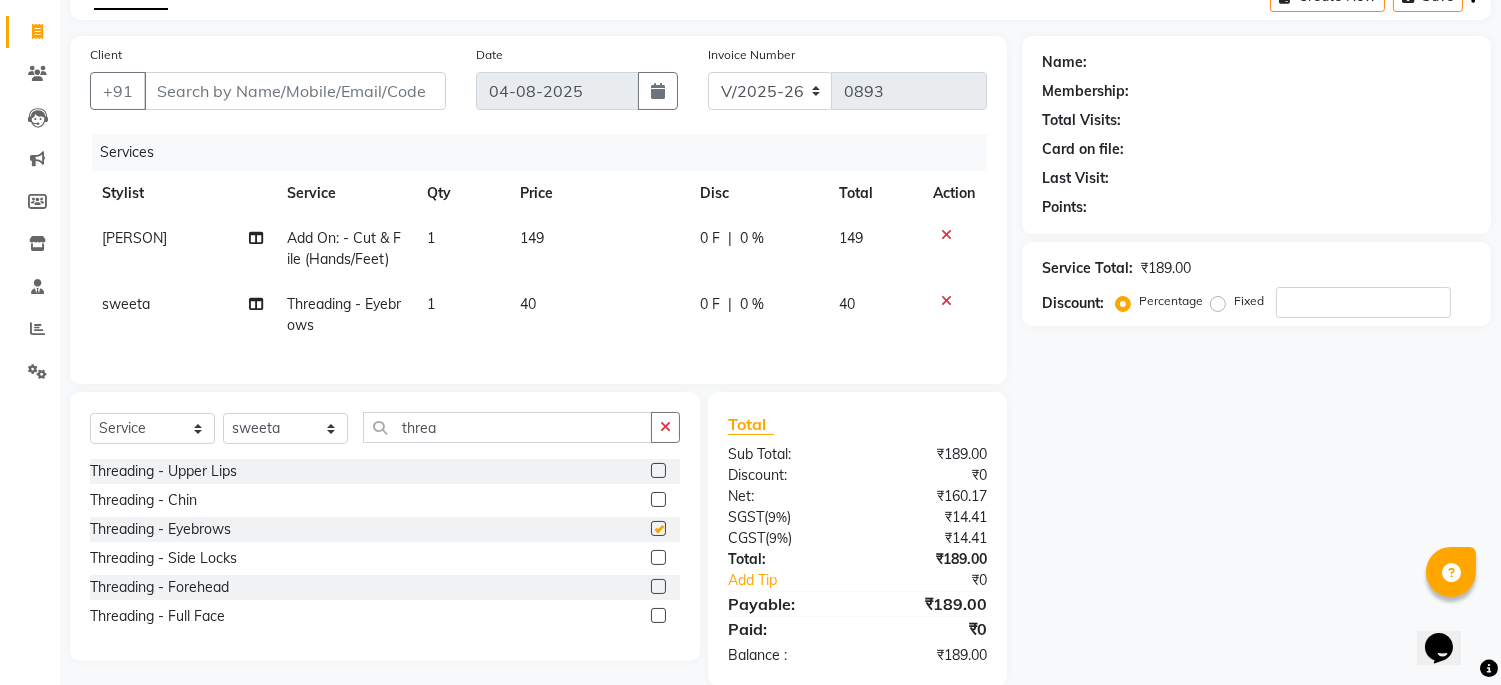 click 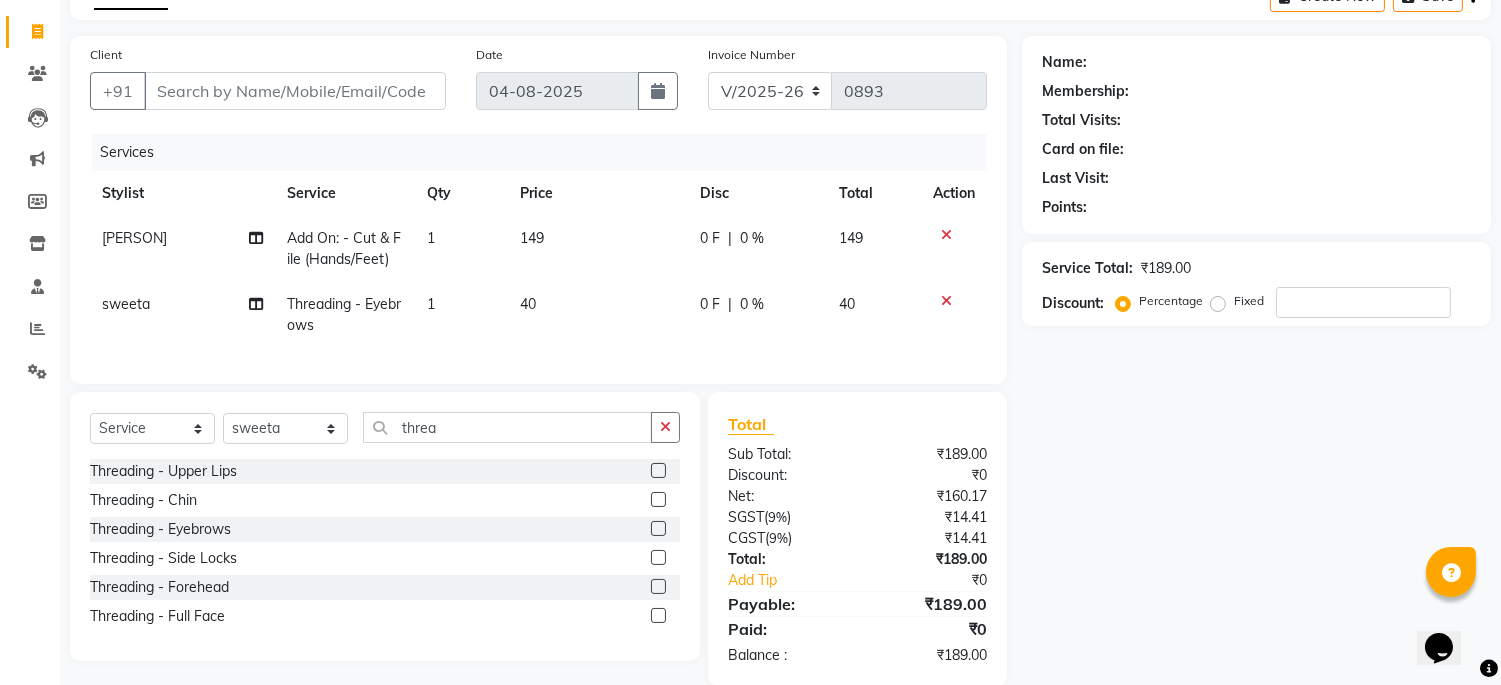 checkbox on "false" 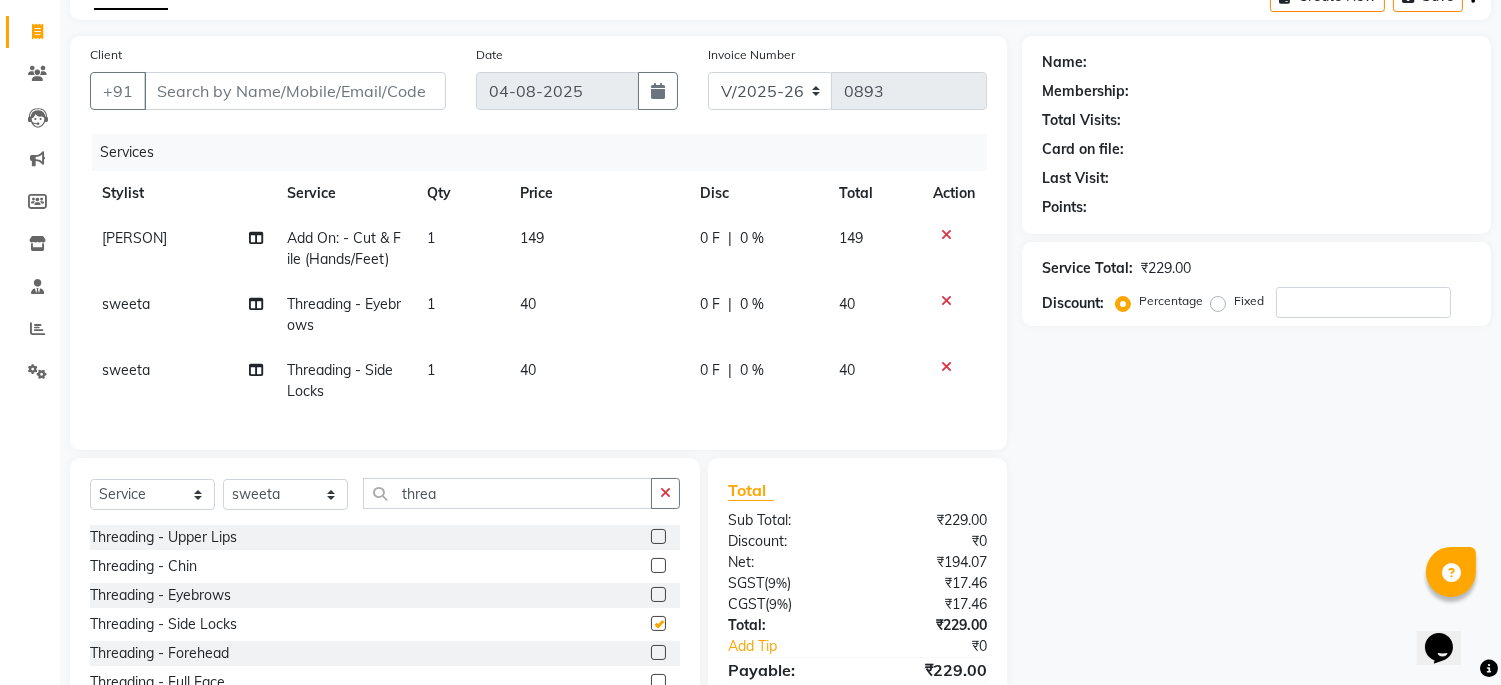 checkbox on "false" 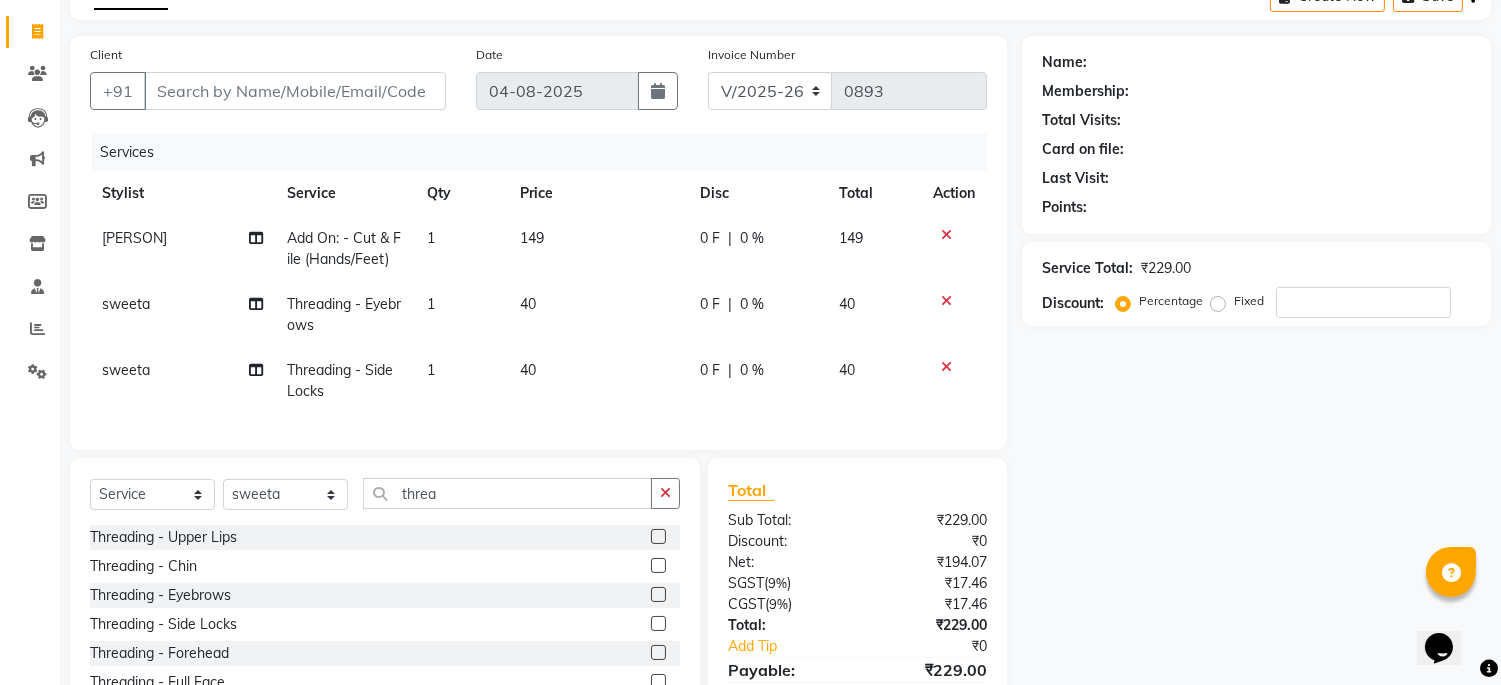scroll, scrollTop: 227, scrollLeft: 0, axis: vertical 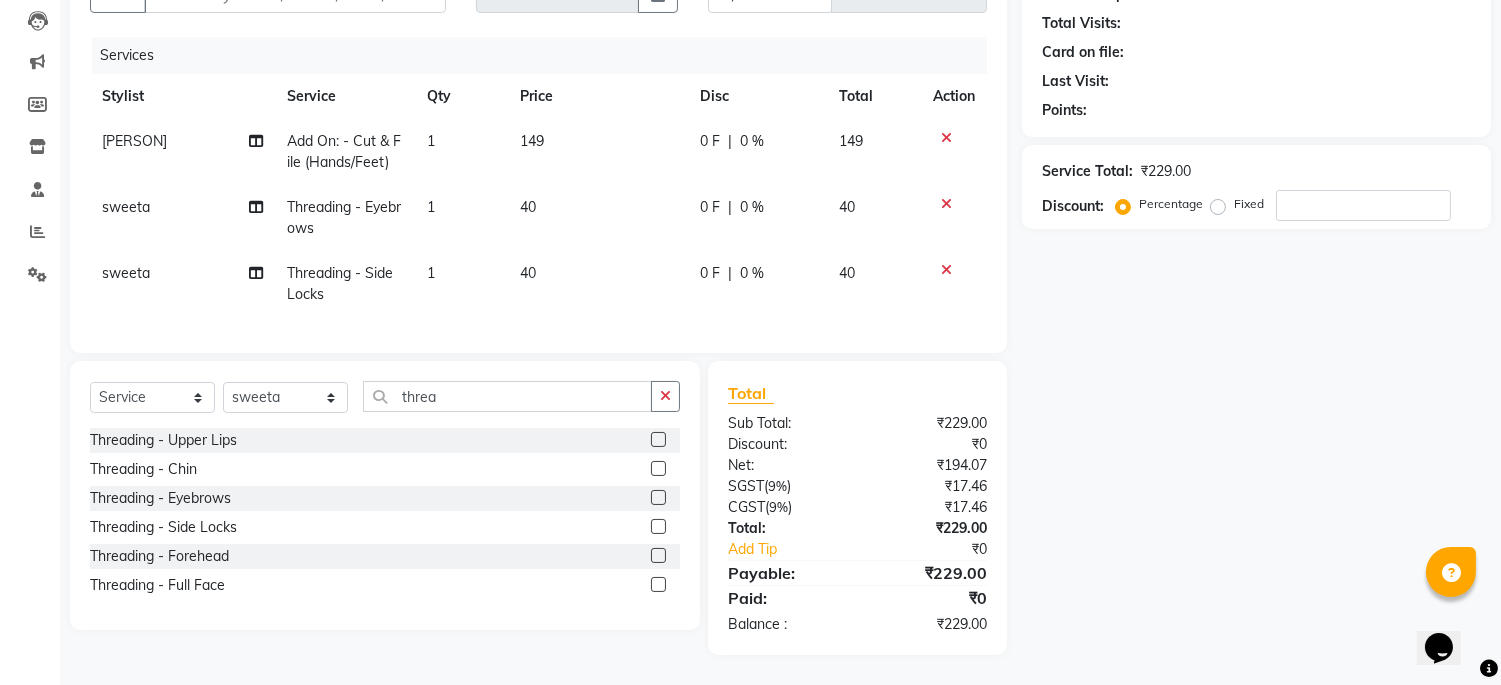 click 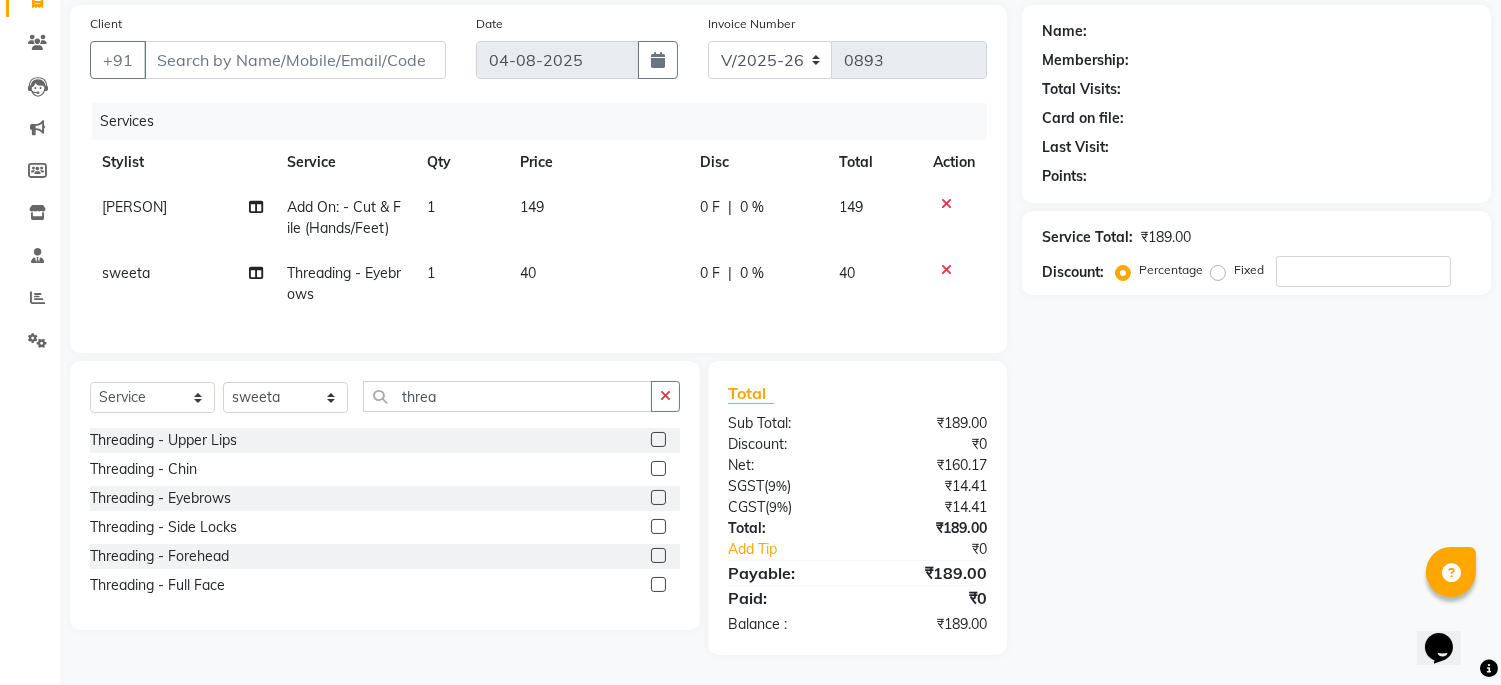 scroll, scrollTop: 161, scrollLeft: 0, axis: vertical 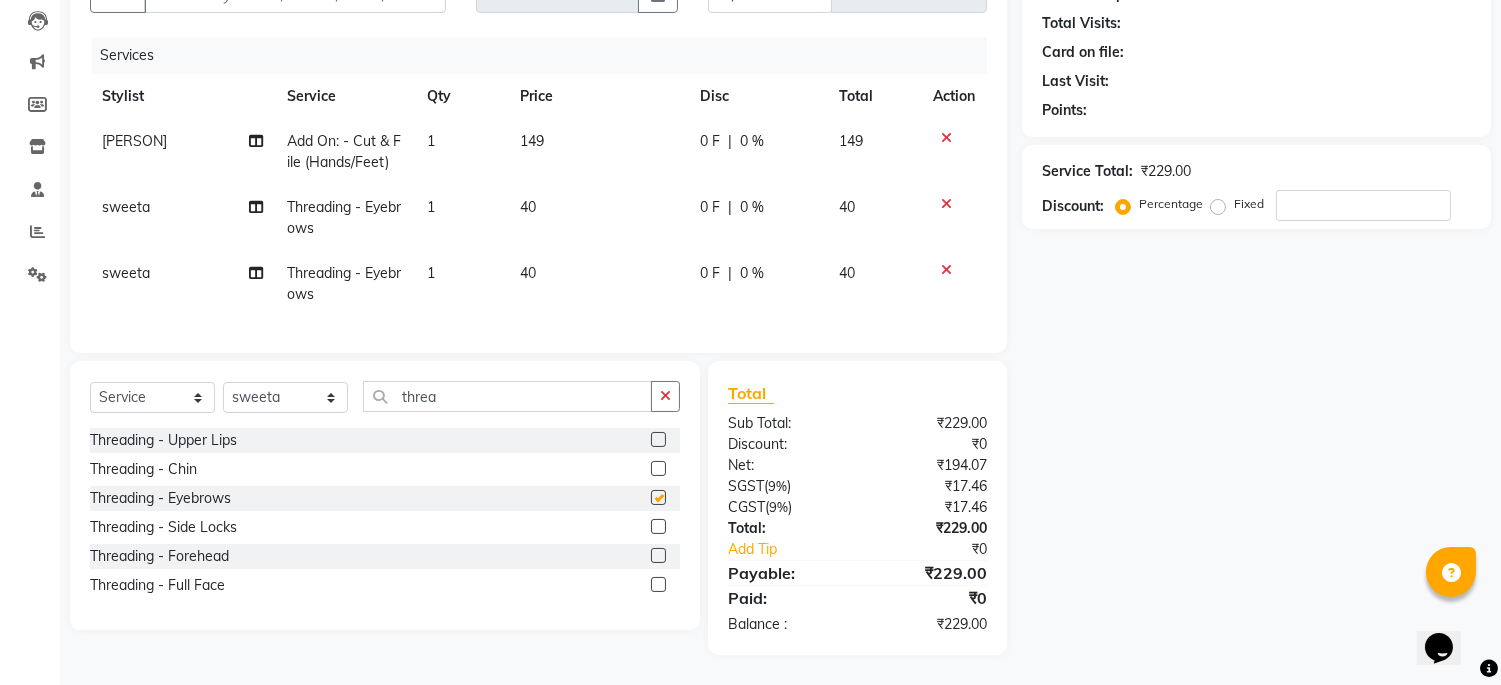 checkbox on "false" 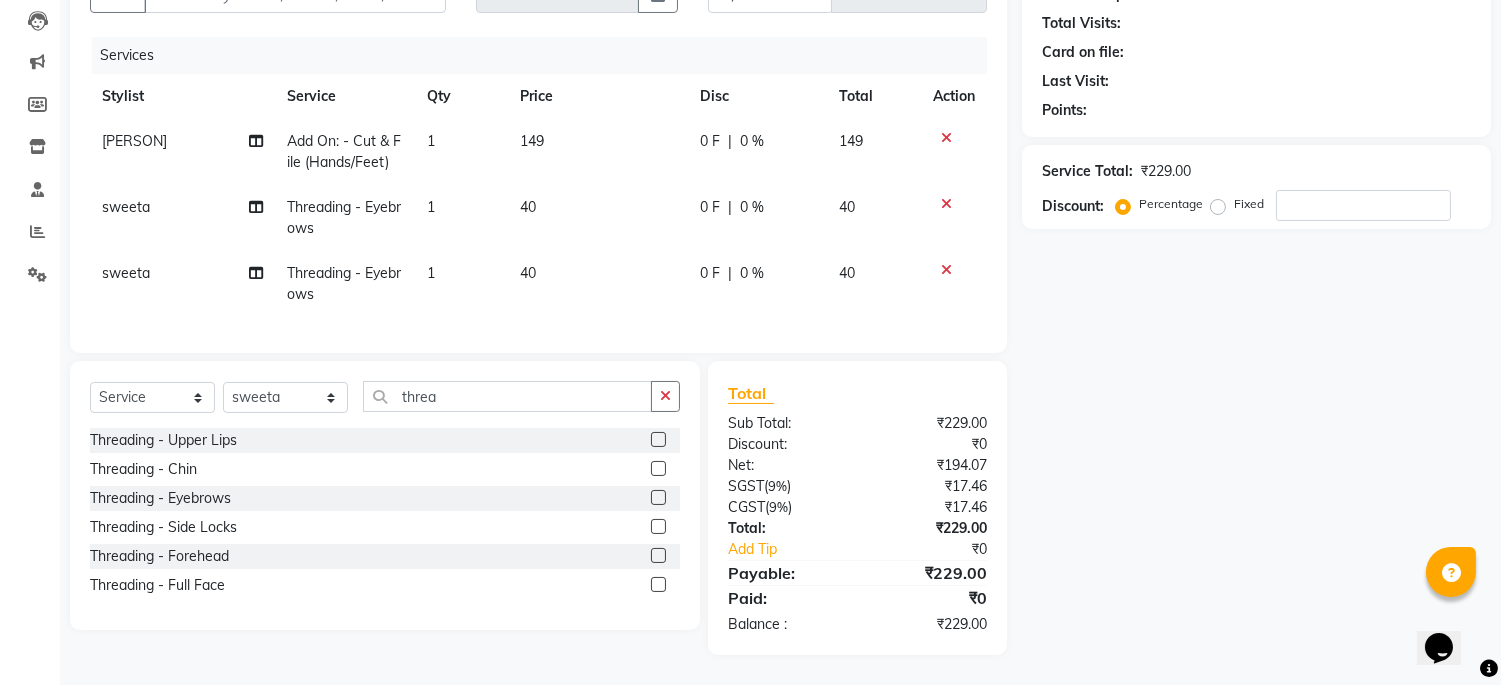 click 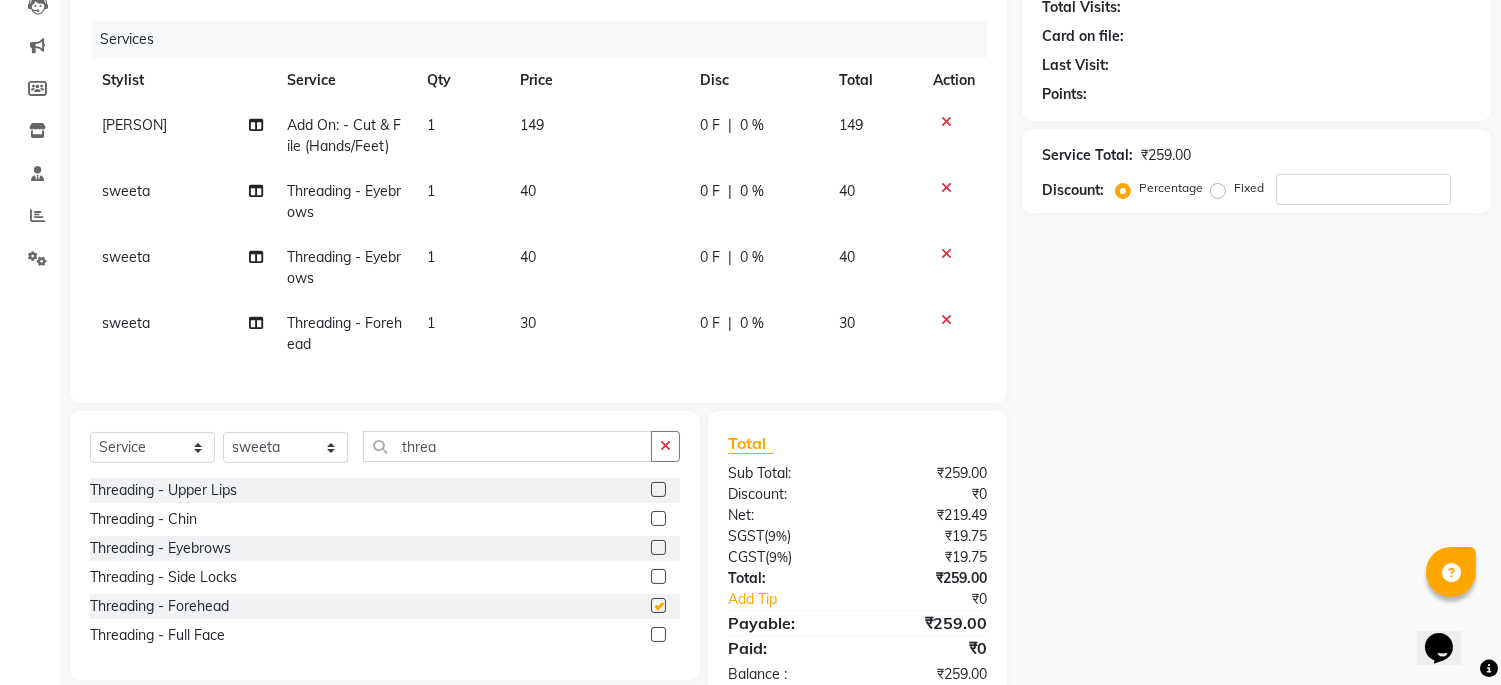 checkbox on "false" 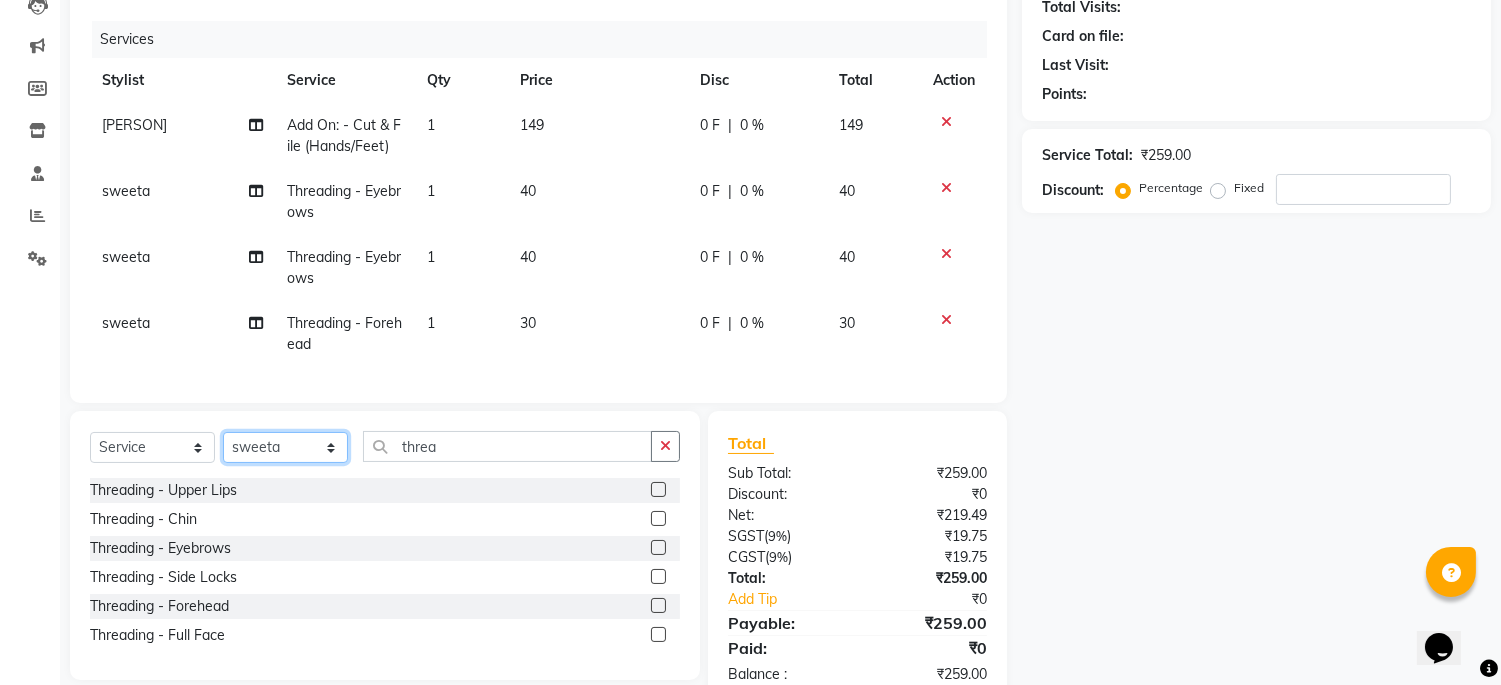 click on "Select Stylist Admin Mehran [PERSON] priya [PERSON] [PERSON] [PERSON] shehnaj sweeta" 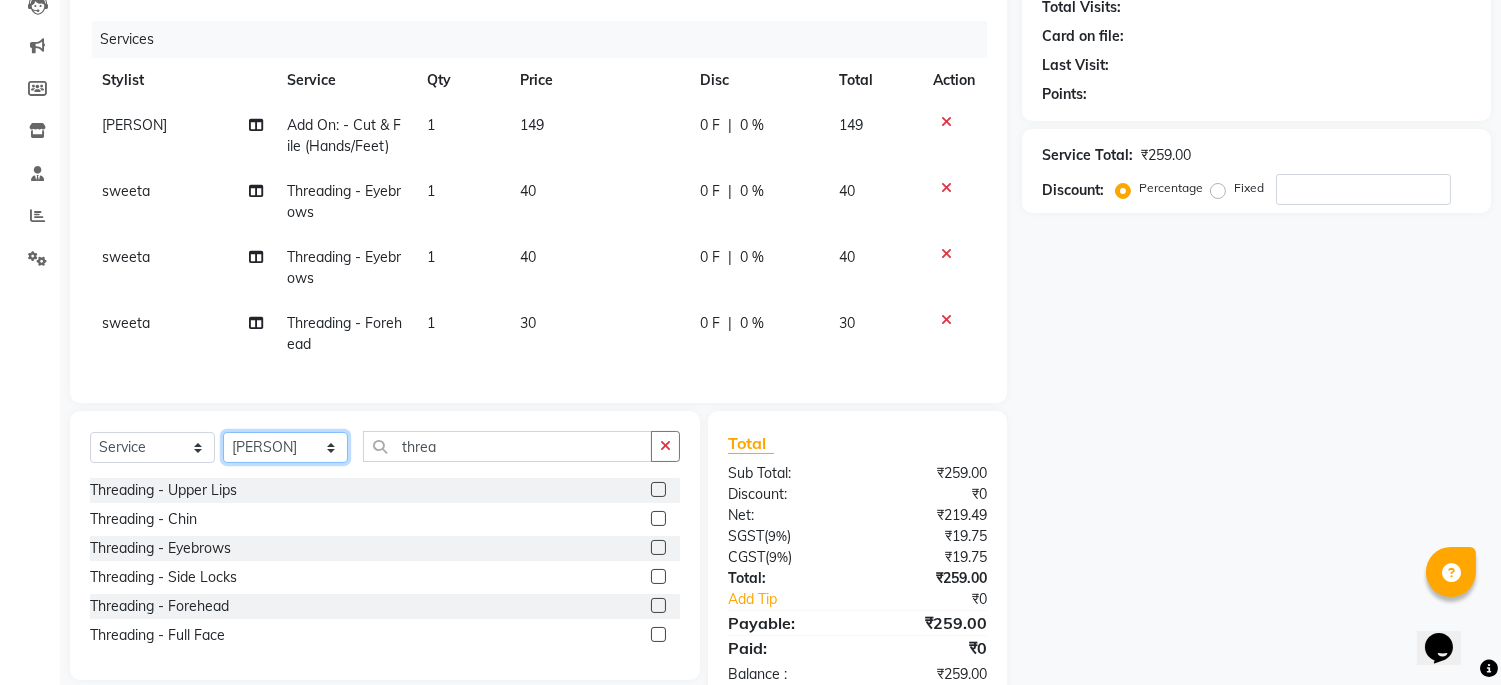 click on "Select Stylist Admin Mehran [PERSON] priya [PERSON] [PERSON] [PERSON] shehnaj sweeta" 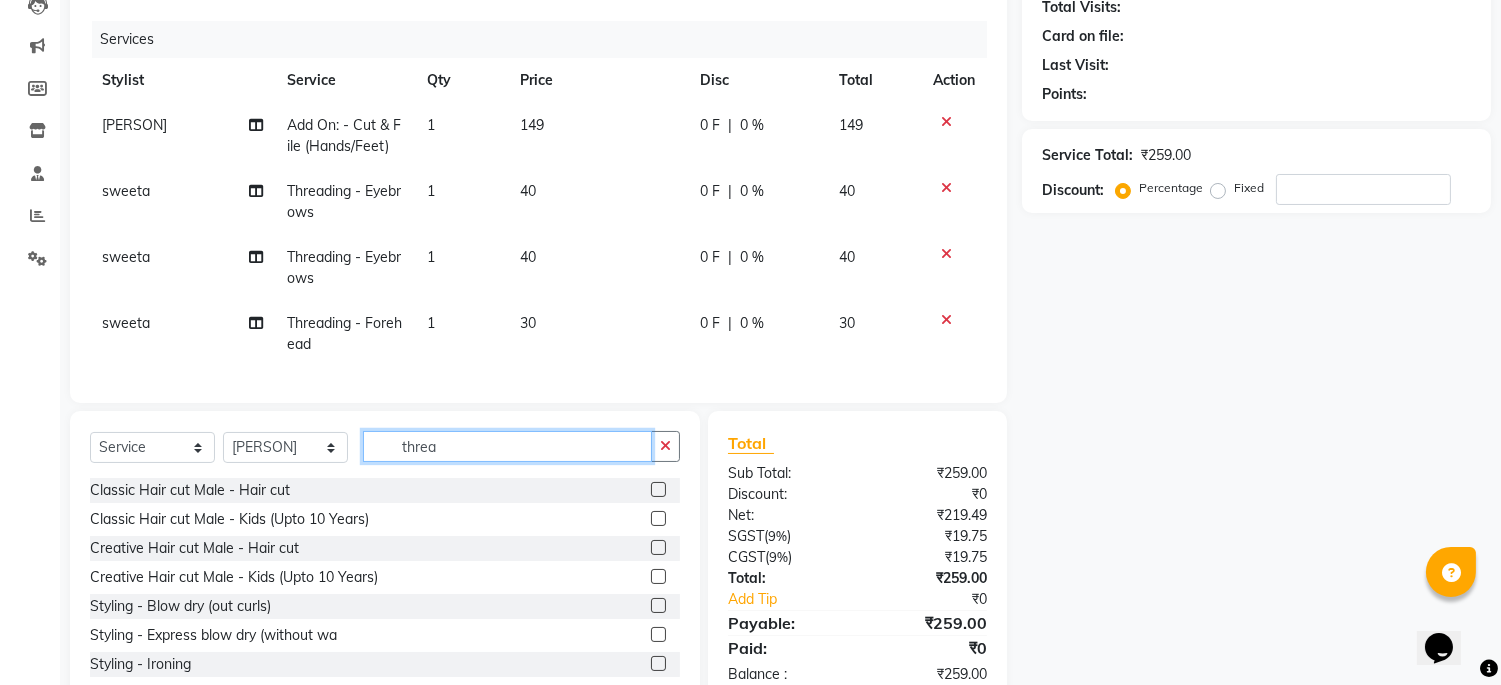 drag, startPoint x: 463, startPoint y: 457, endPoint x: 353, endPoint y: 447, distance: 110.45361 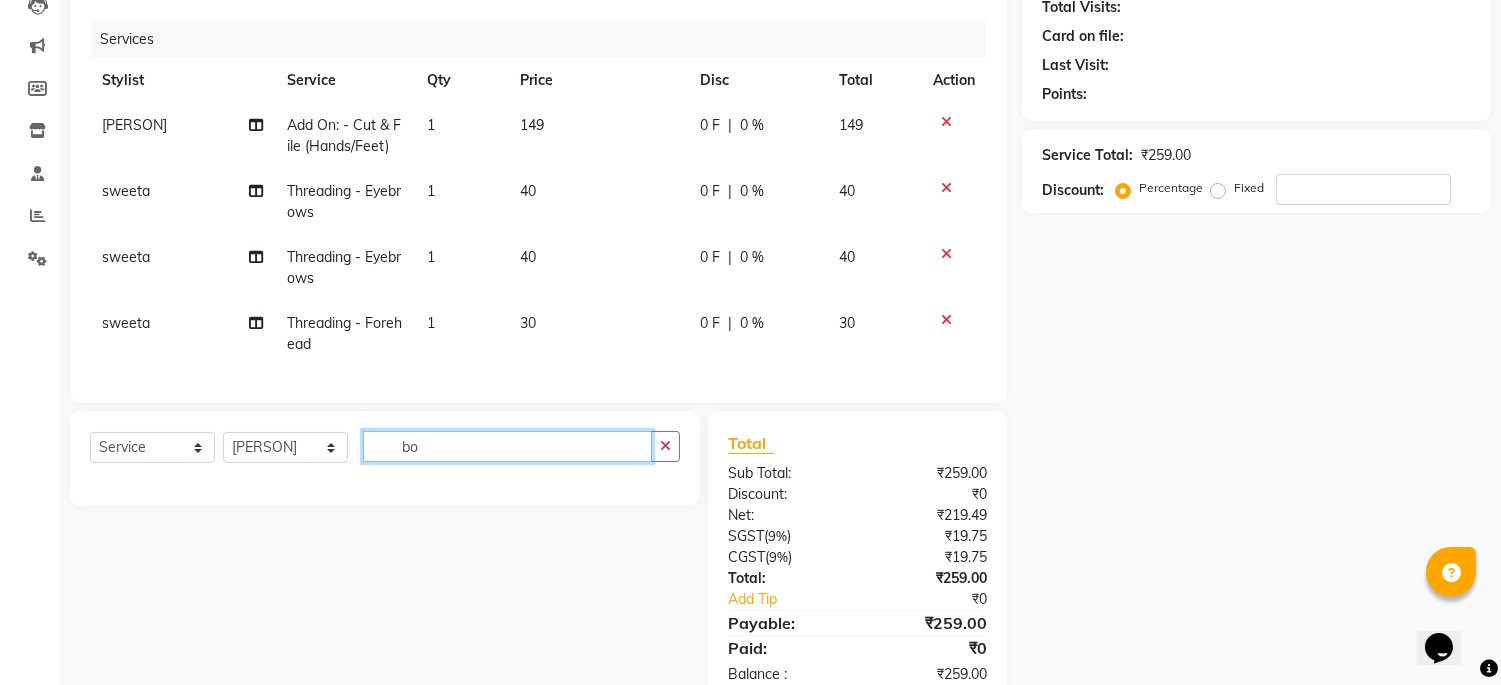 type on "b" 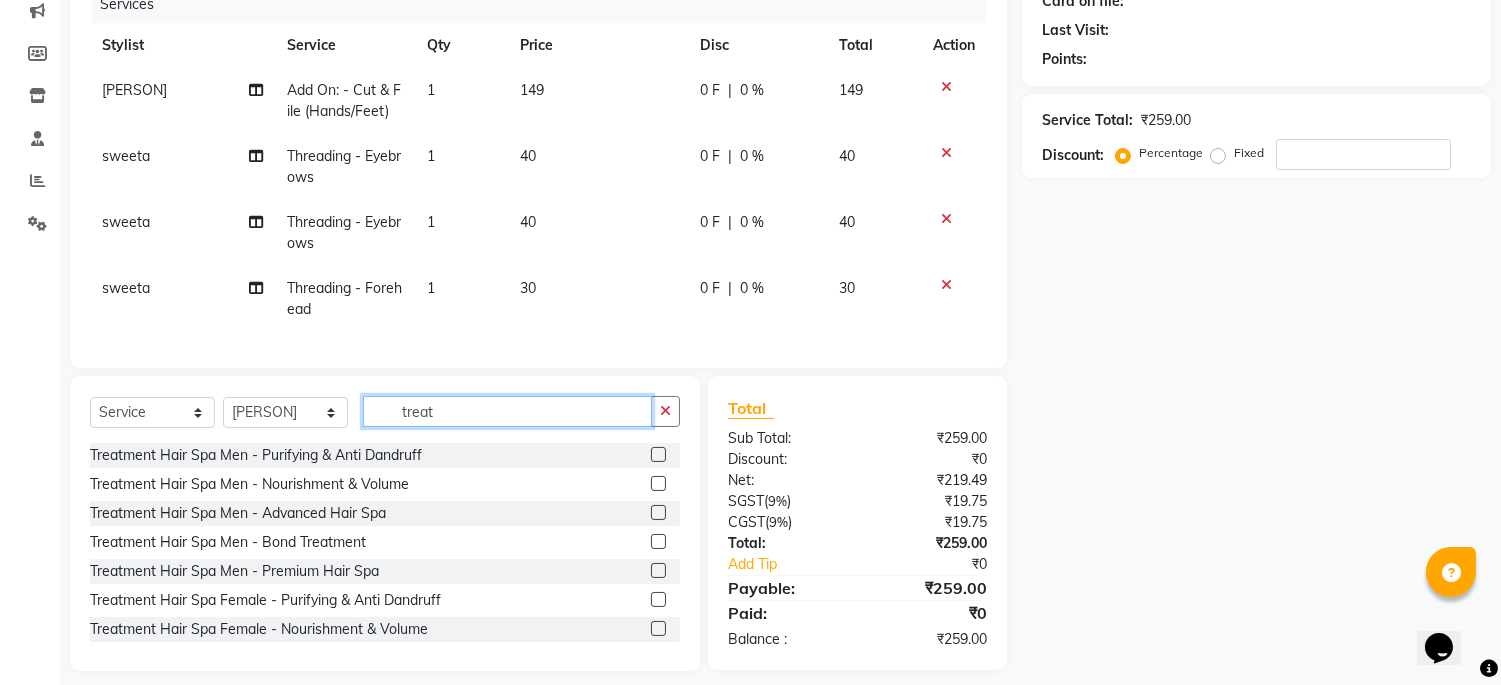 scroll, scrollTop: 294, scrollLeft: 0, axis: vertical 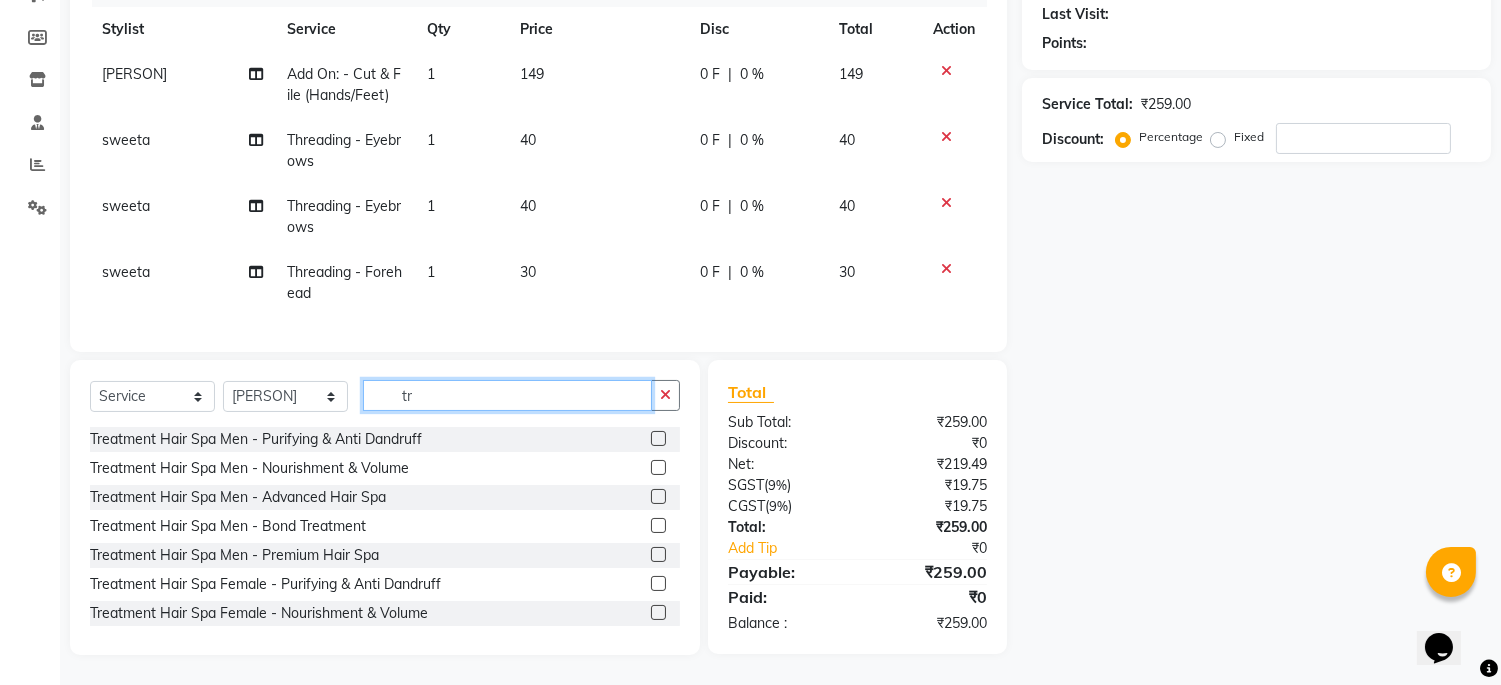 type on "t" 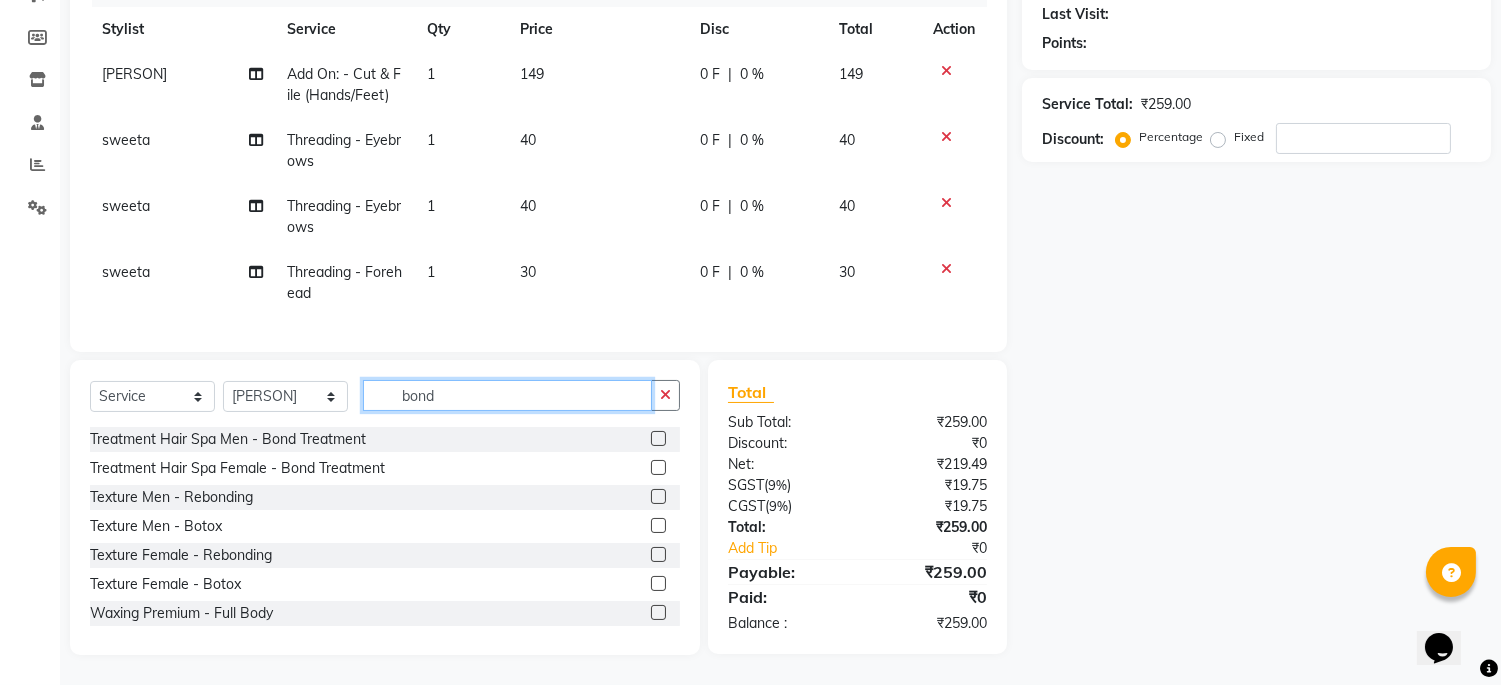scroll, scrollTop: 293, scrollLeft: 0, axis: vertical 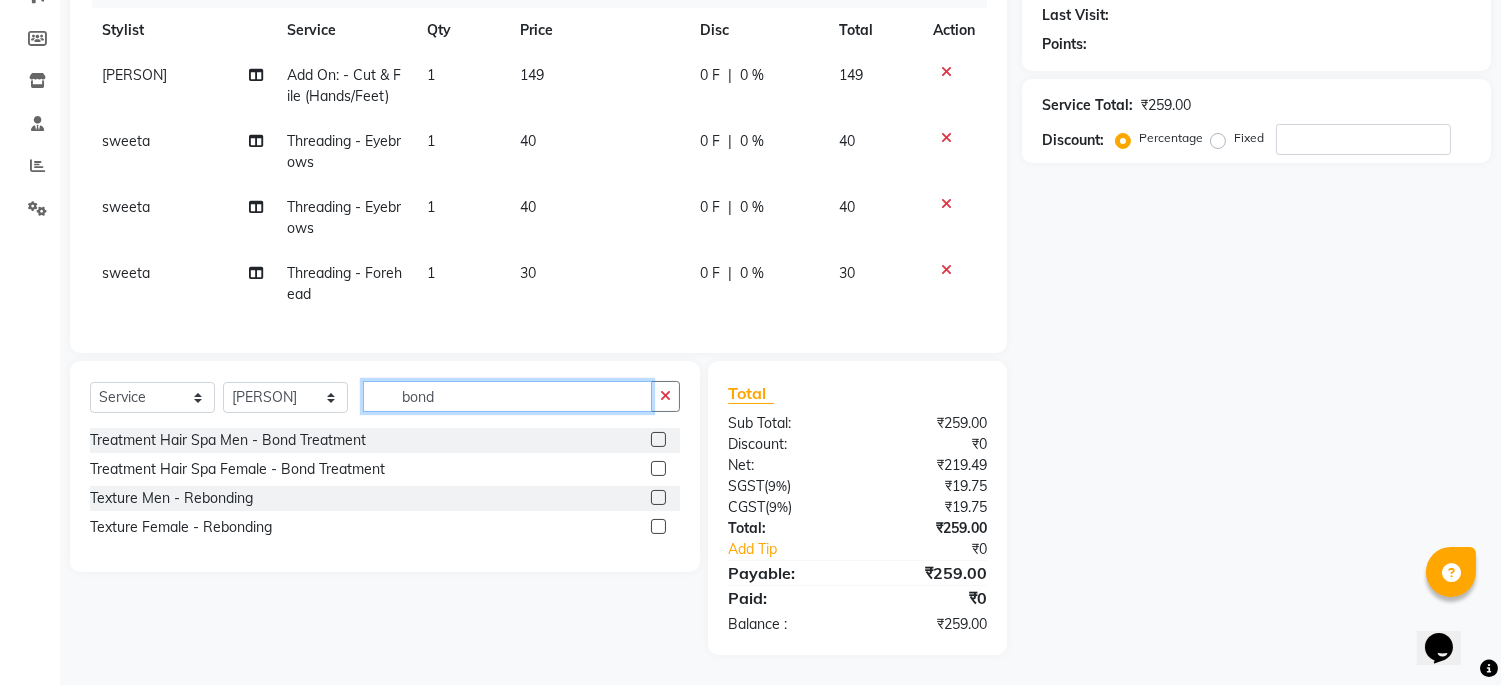 type on "bond" 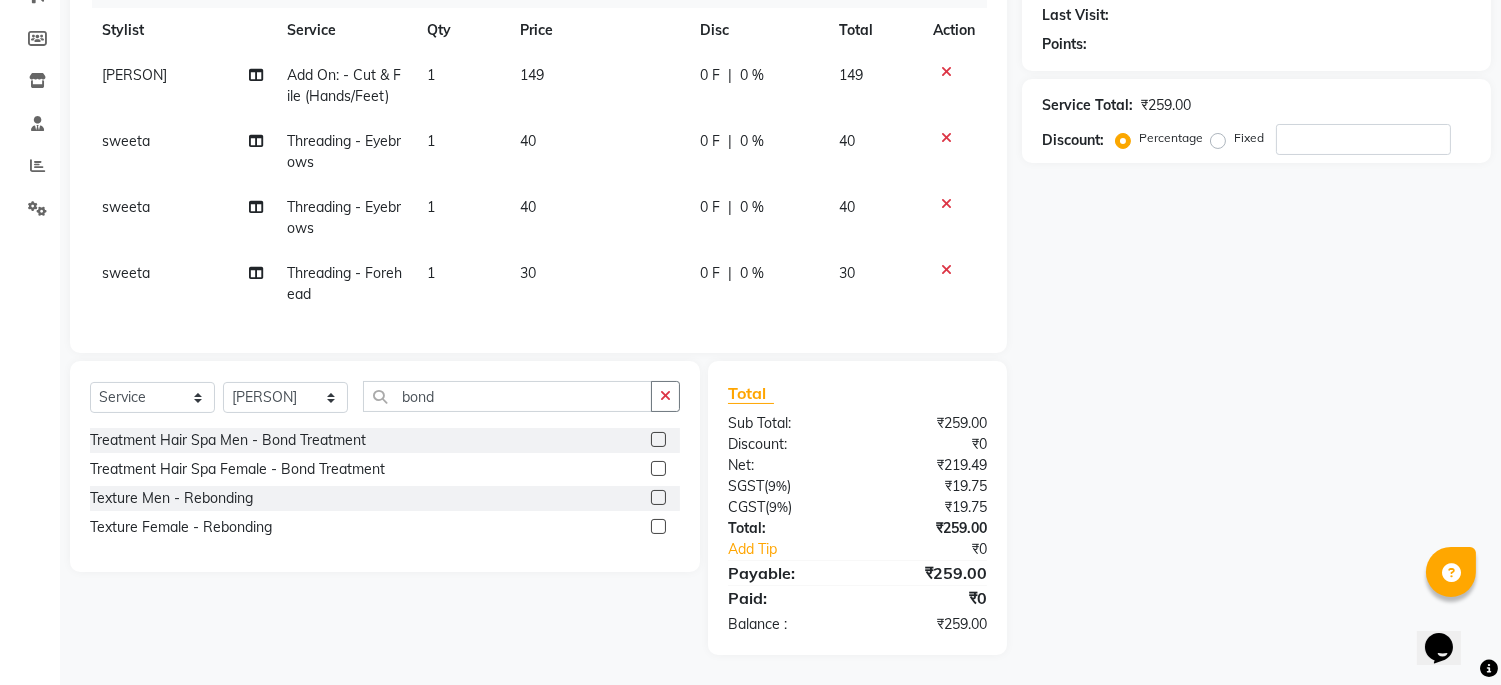 click 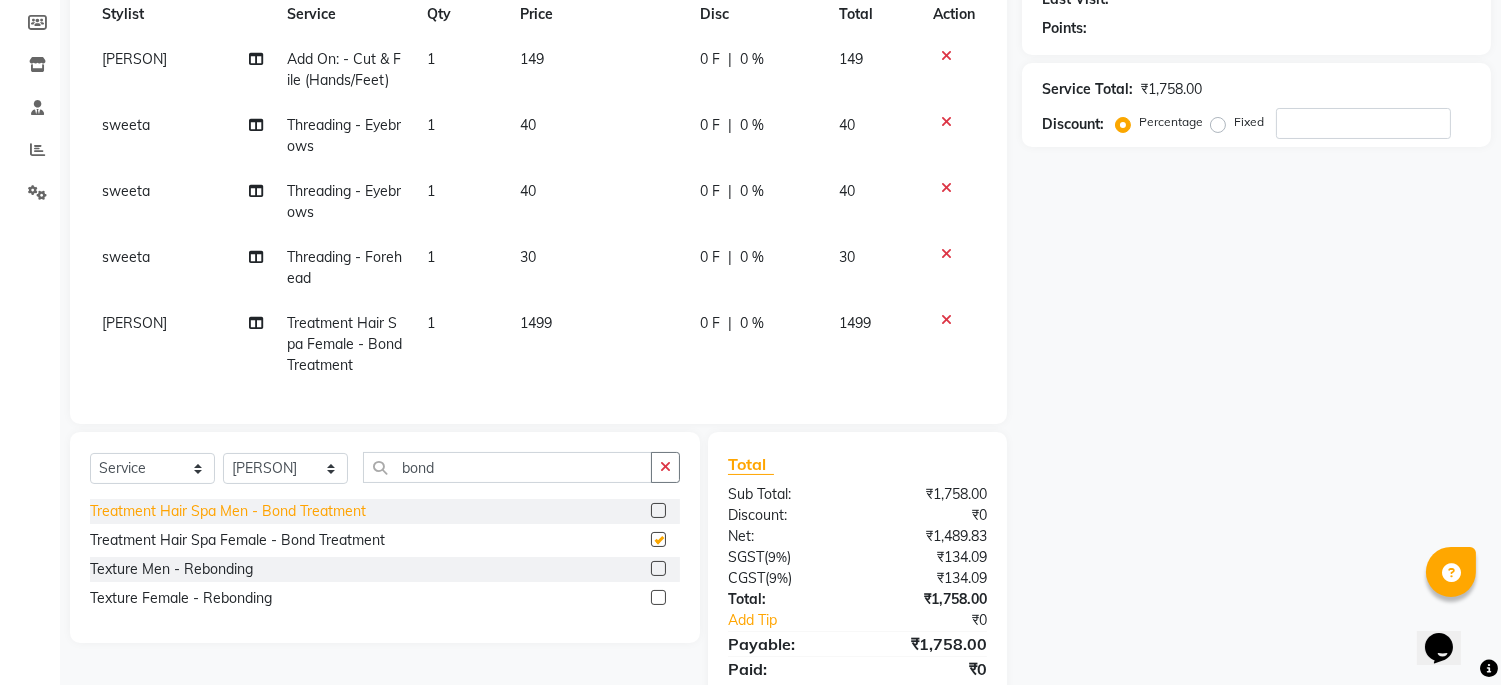 checkbox on "false" 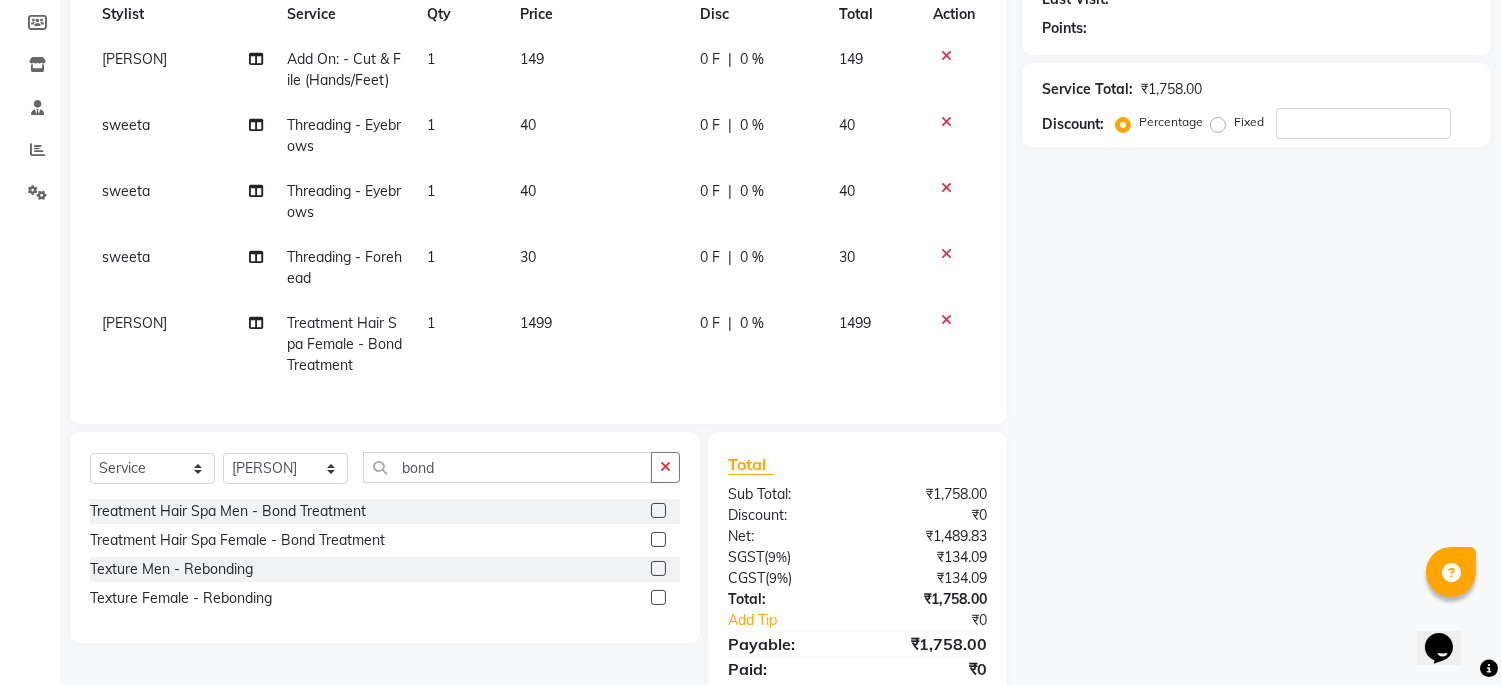 click on "1499" 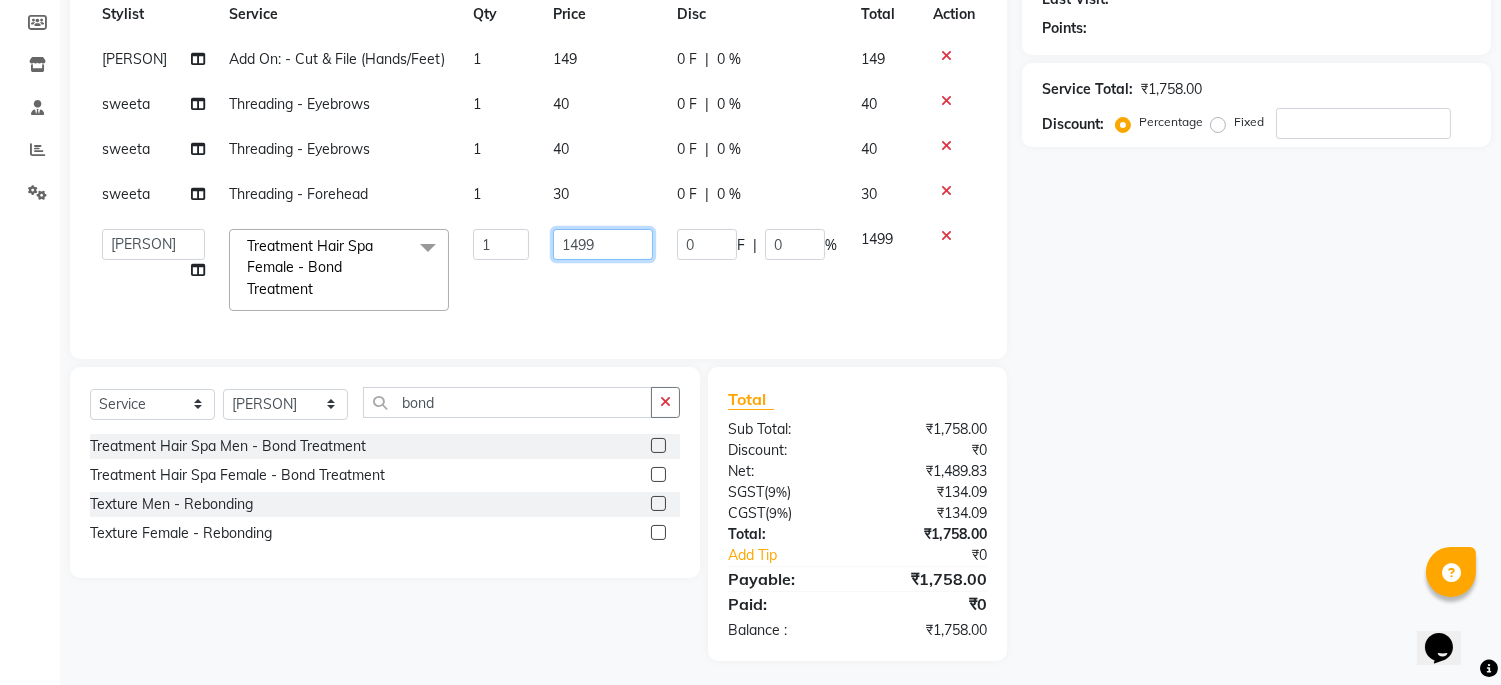 click on "1499" 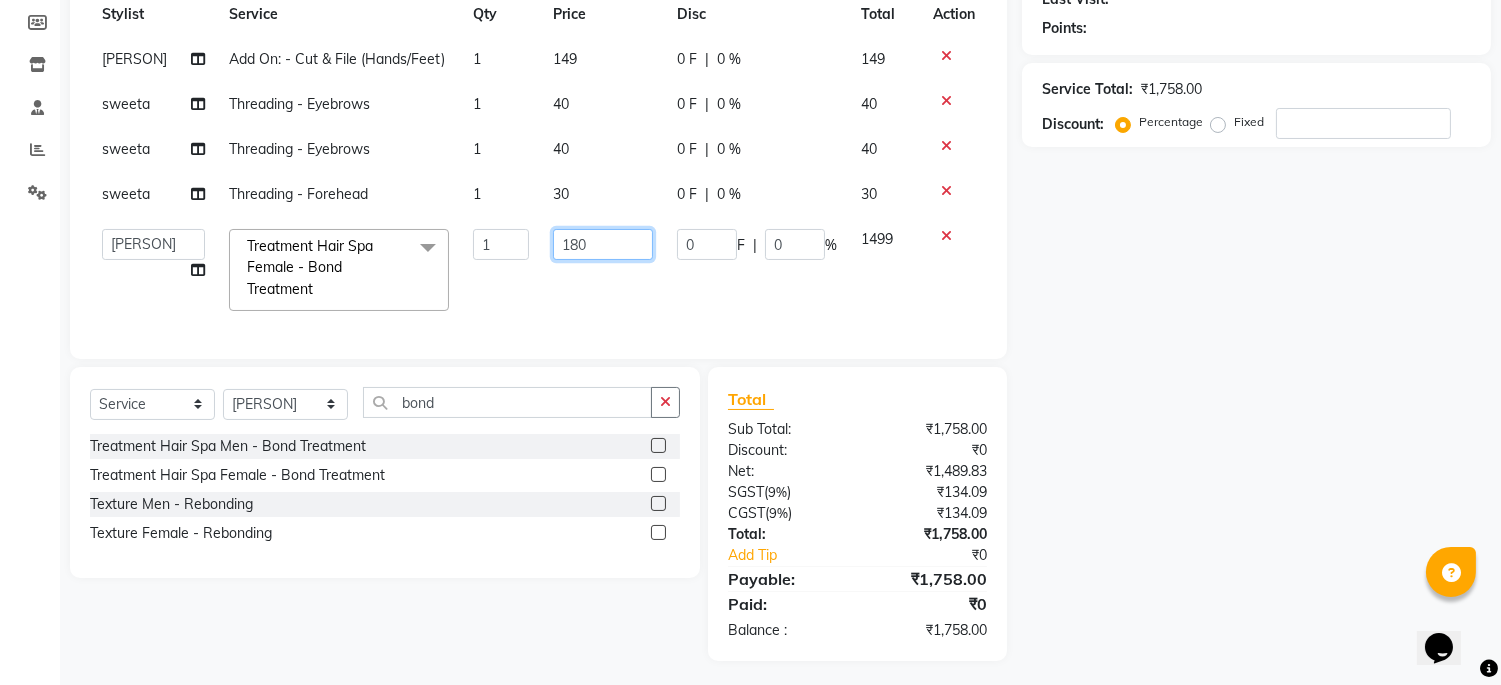 type on "1800" 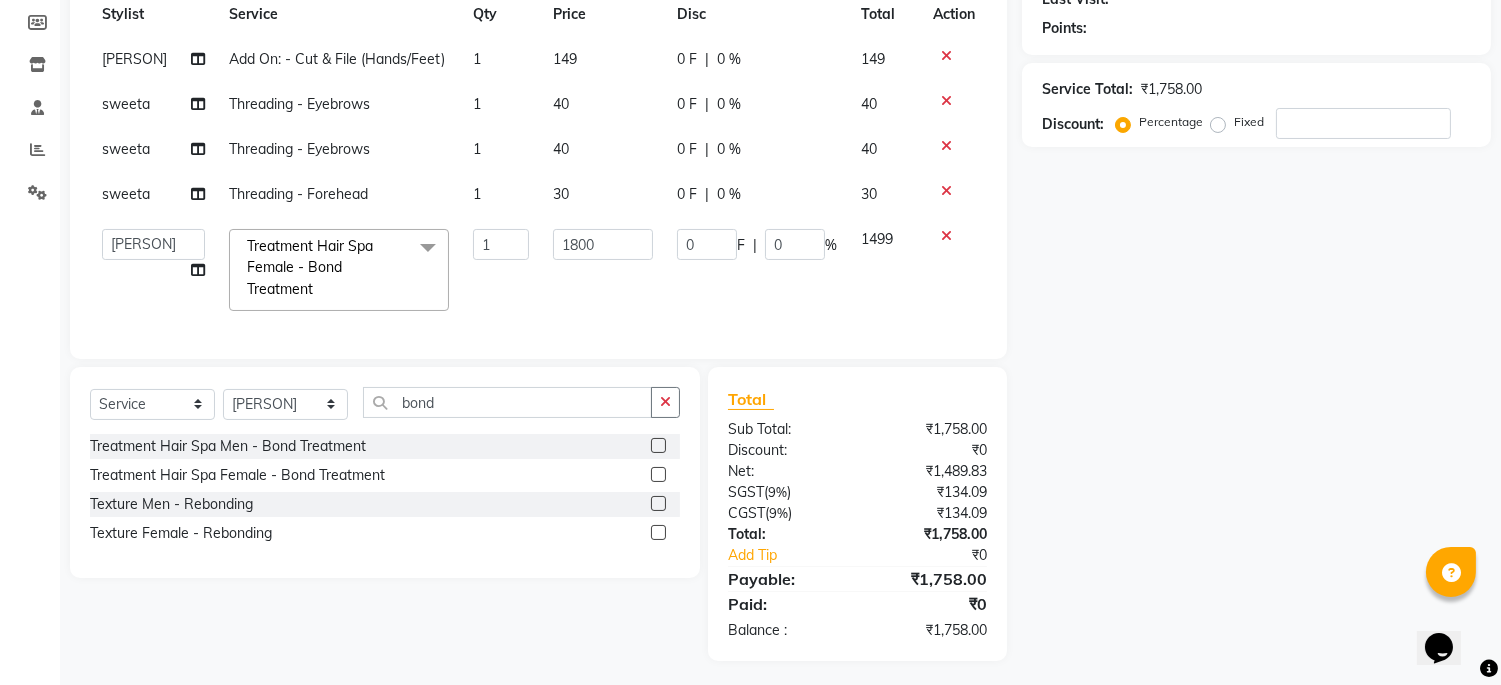 click on "1800" 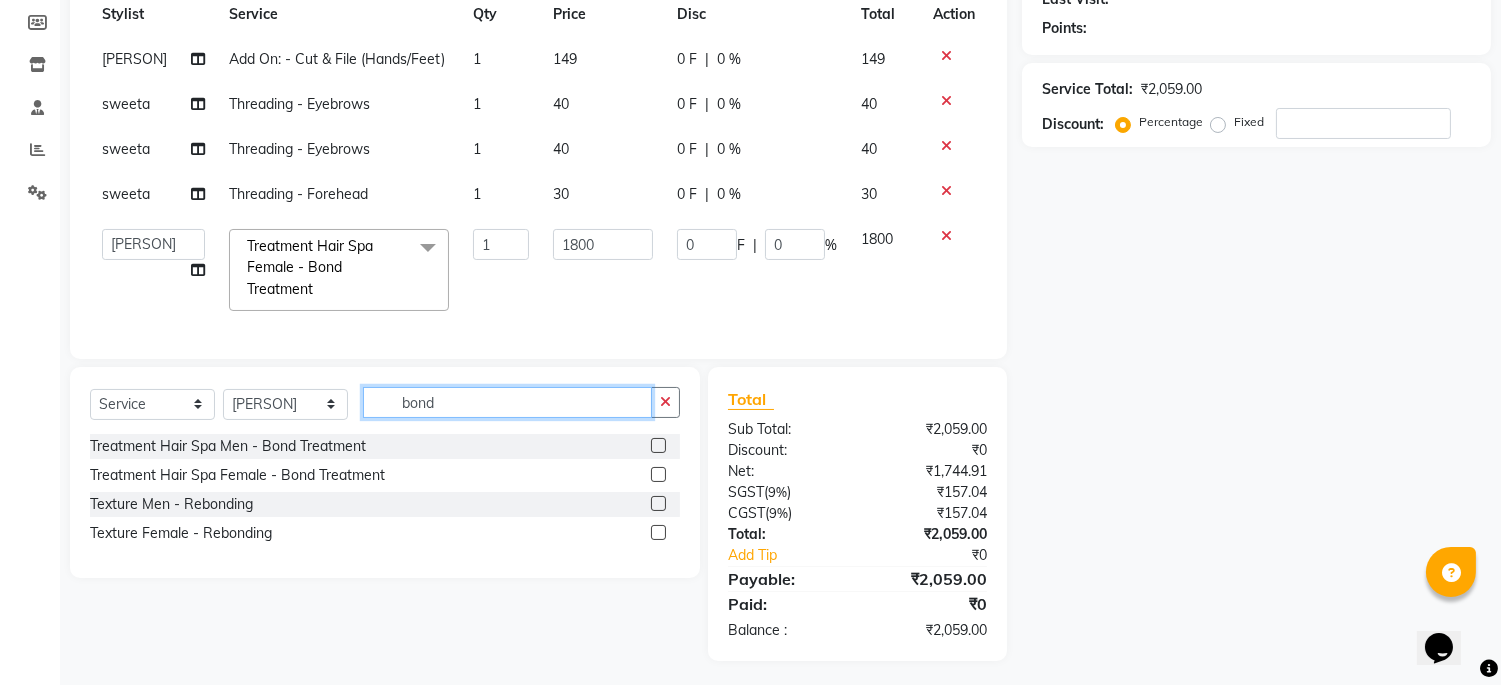 drag, startPoint x: 482, startPoint y: 427, endPoint x: 312, endPoint y: 438, distance: 170.35551 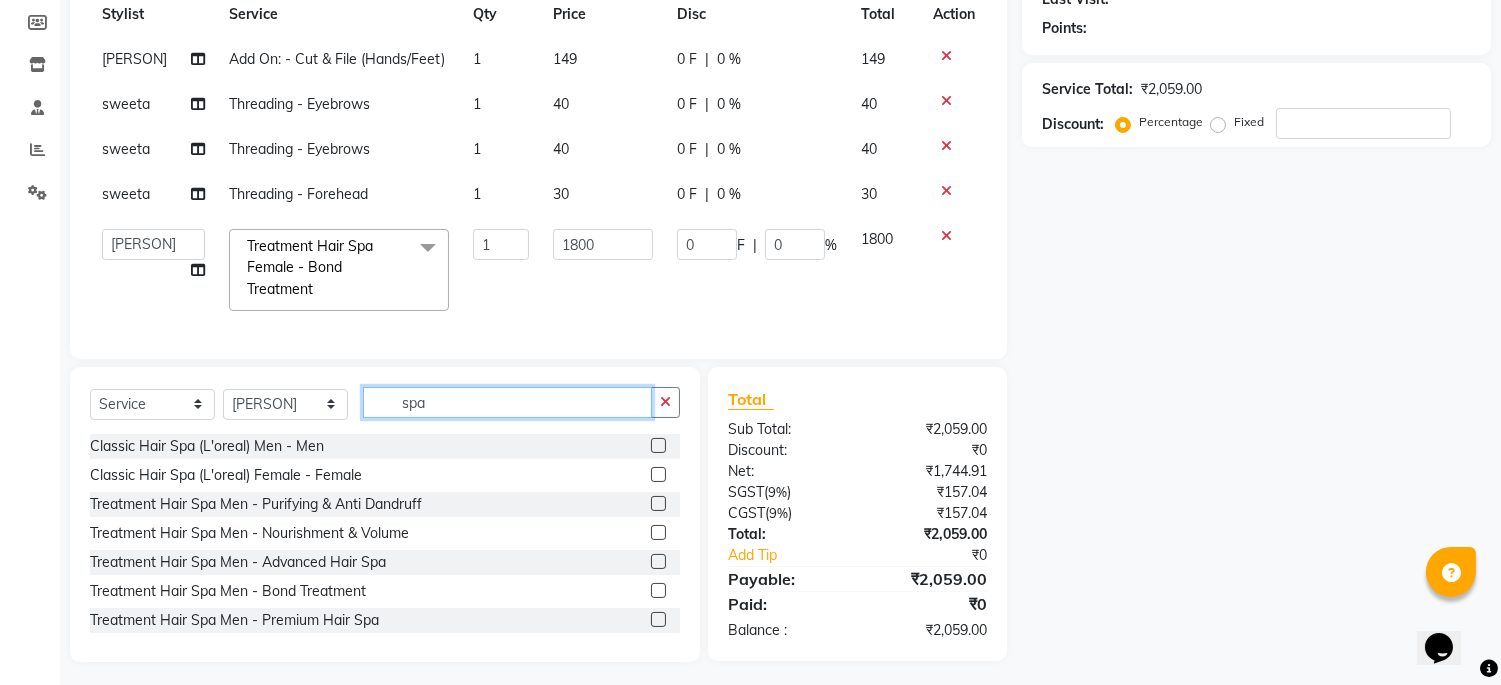 type on "spa" 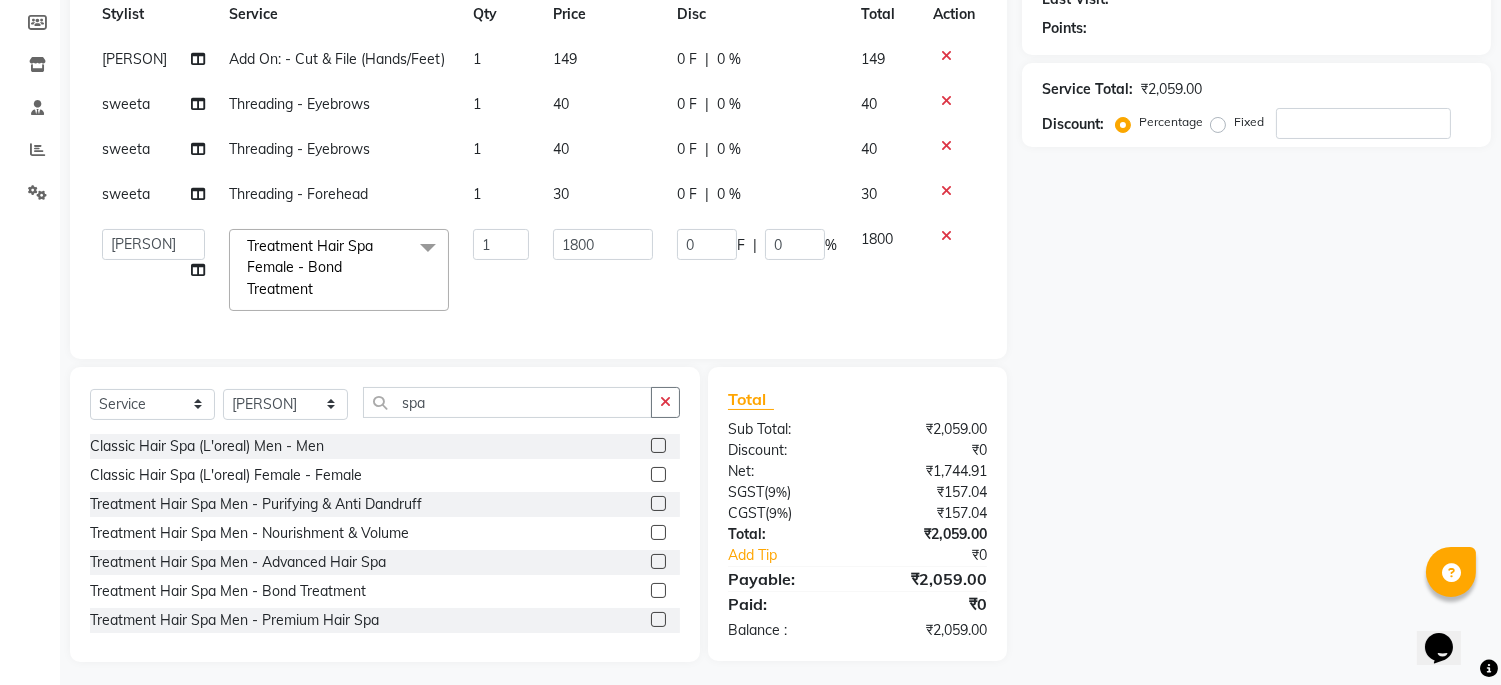 click 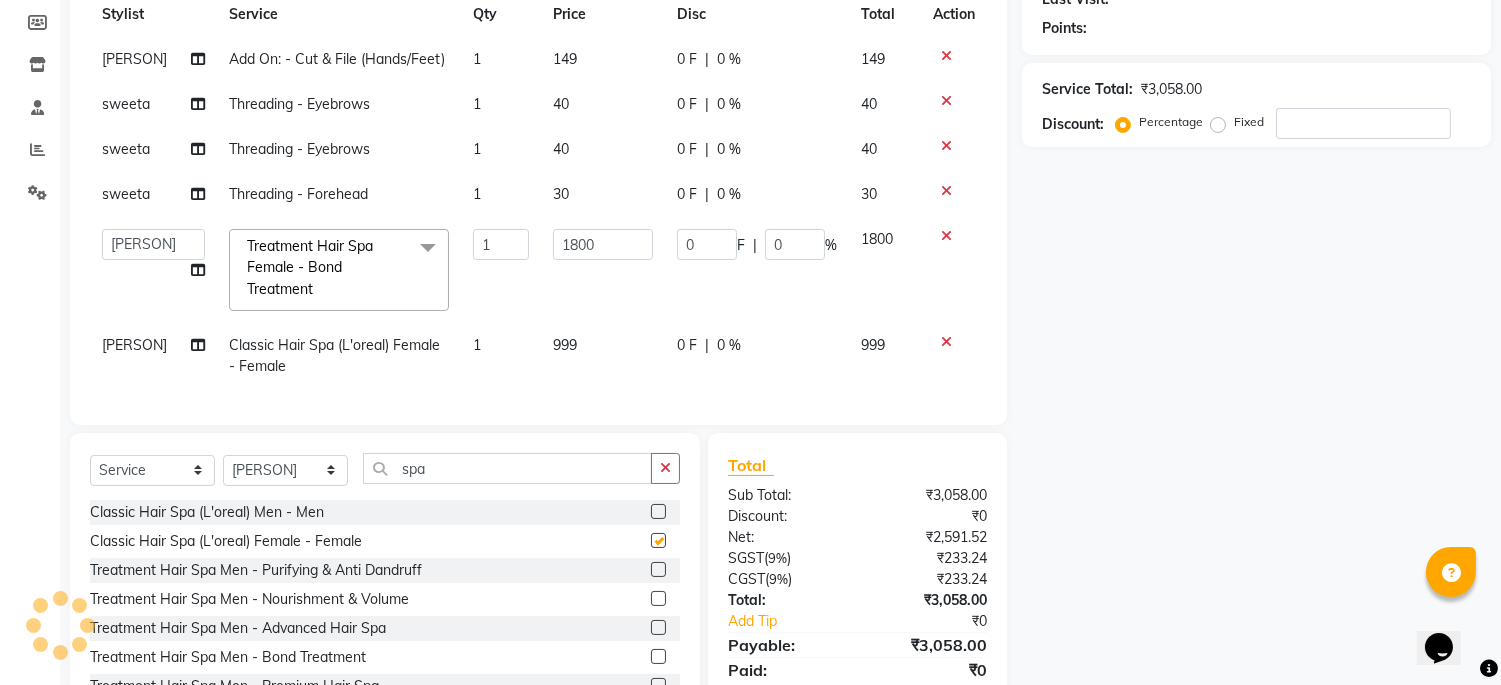 checkbox on "false" 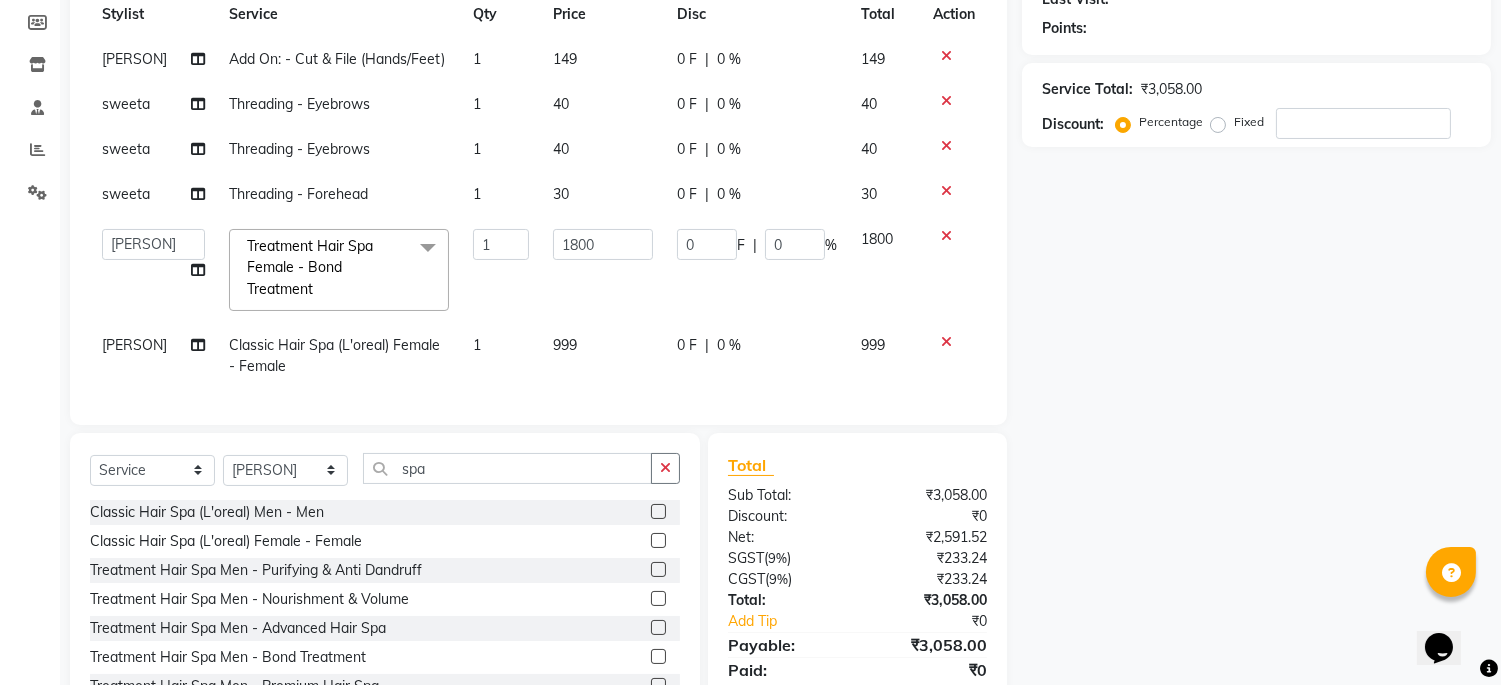 click on "999" 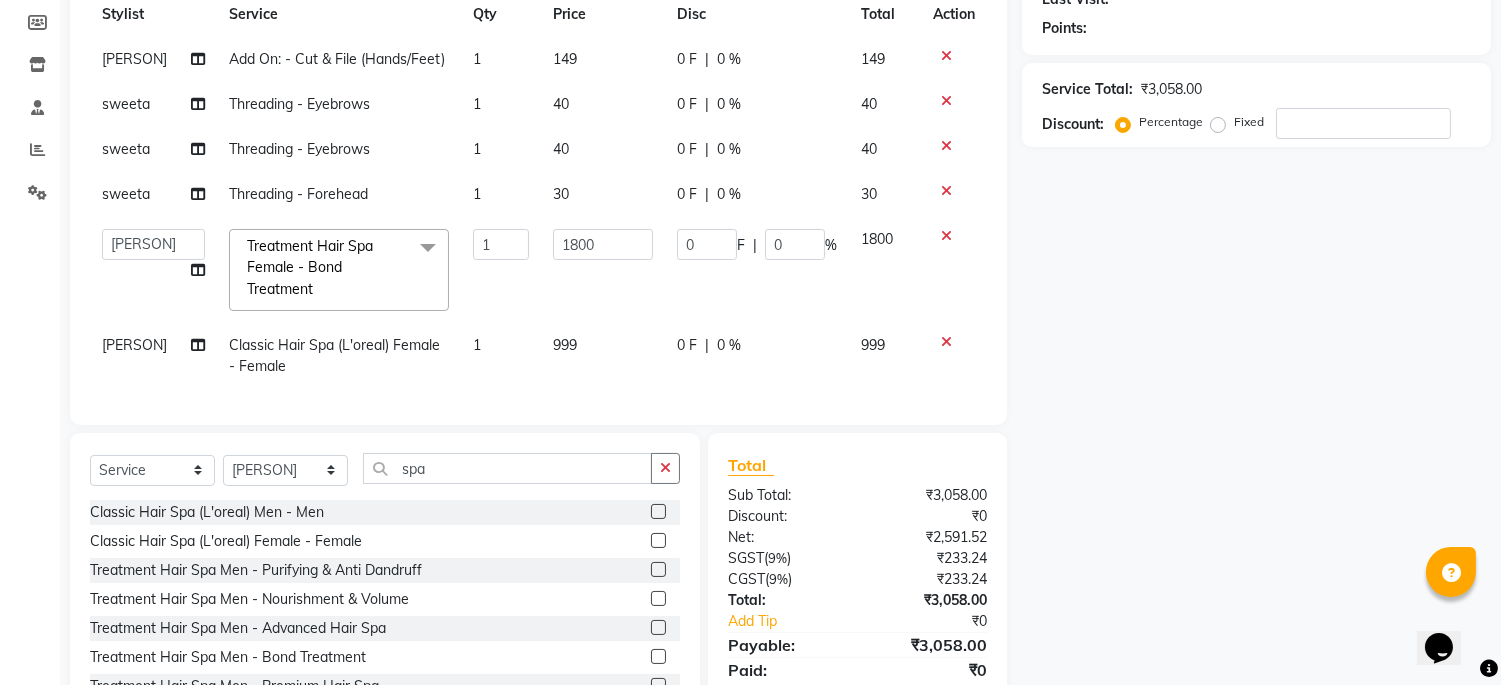 select on "45039" 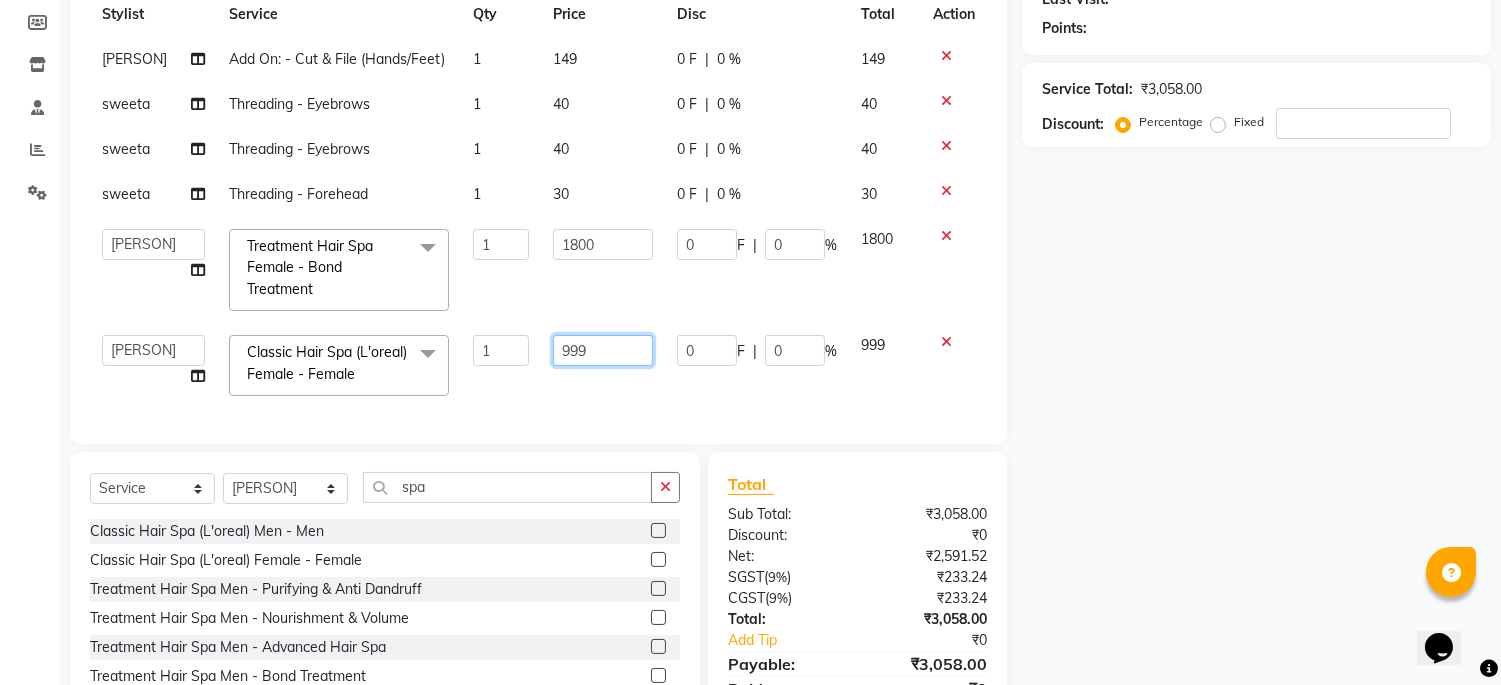 click on "999" 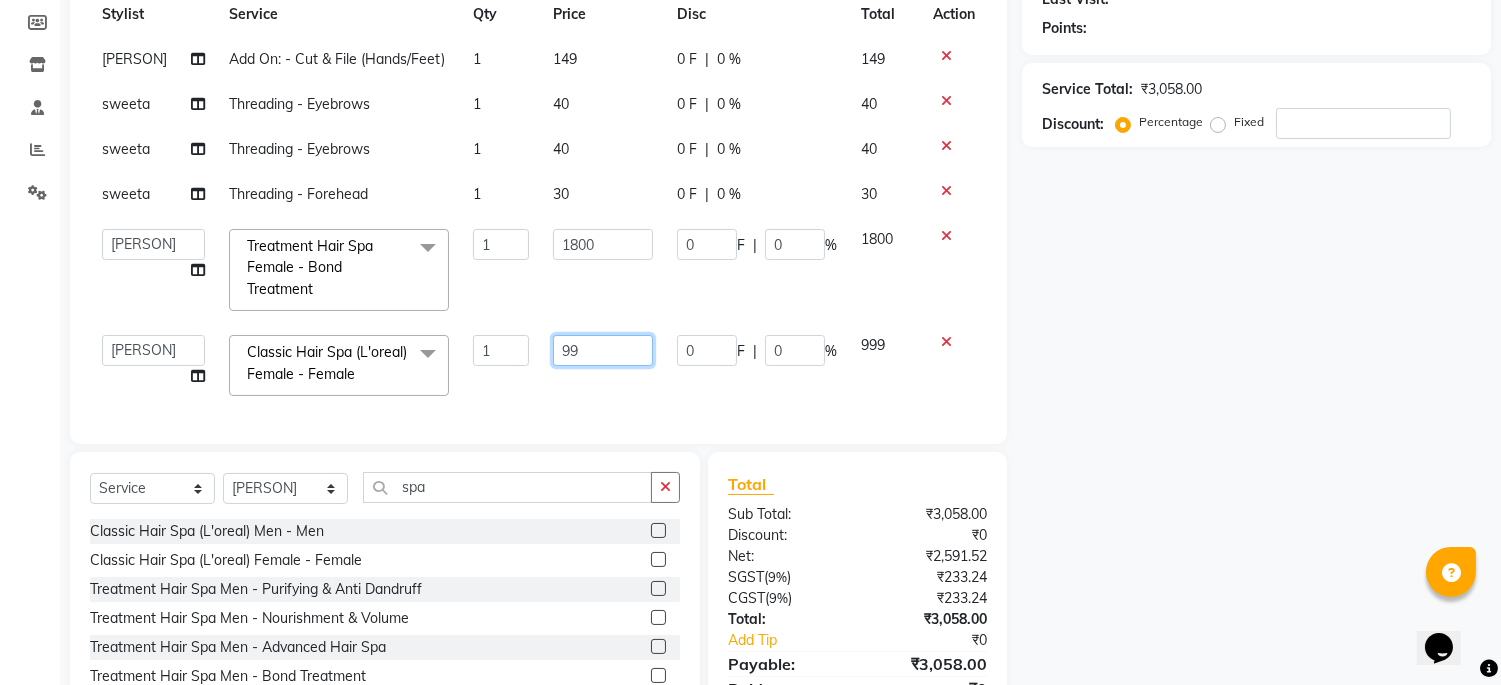 type on "9" 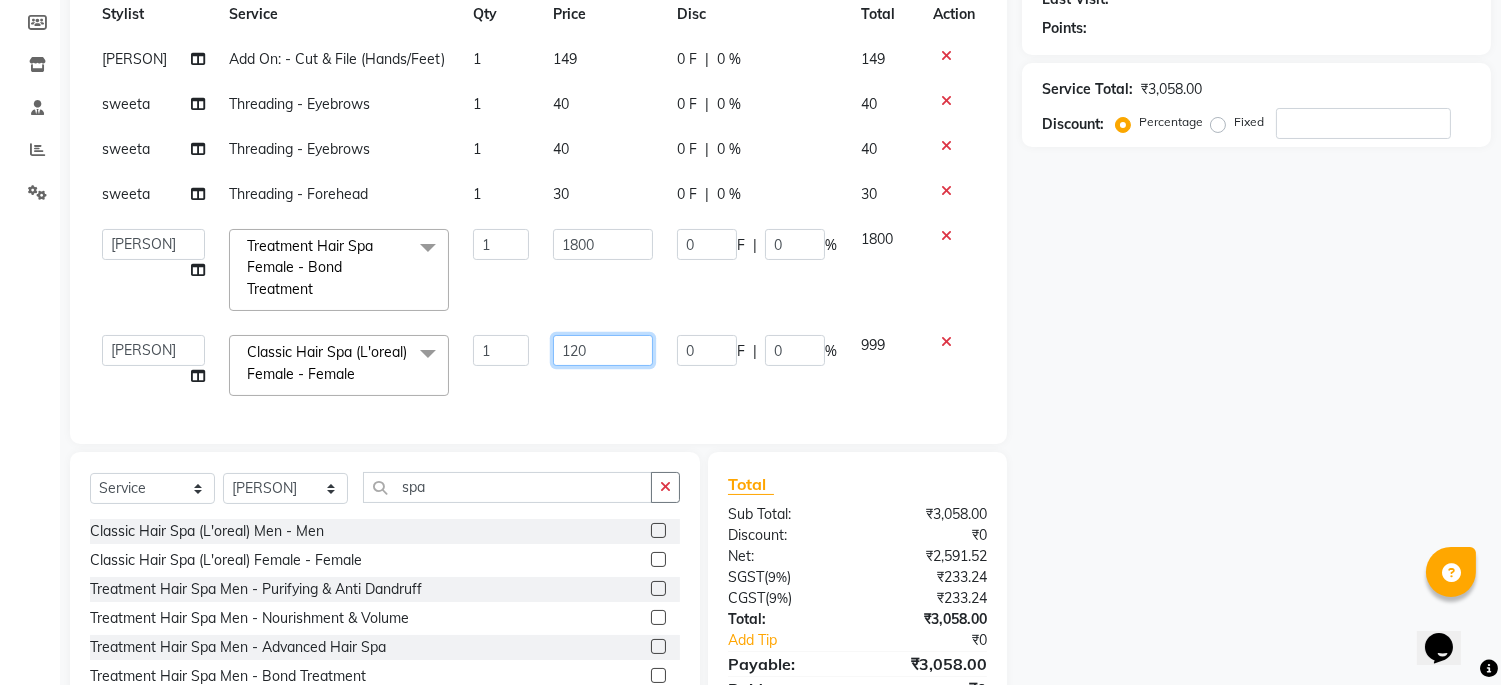 type on "1200" 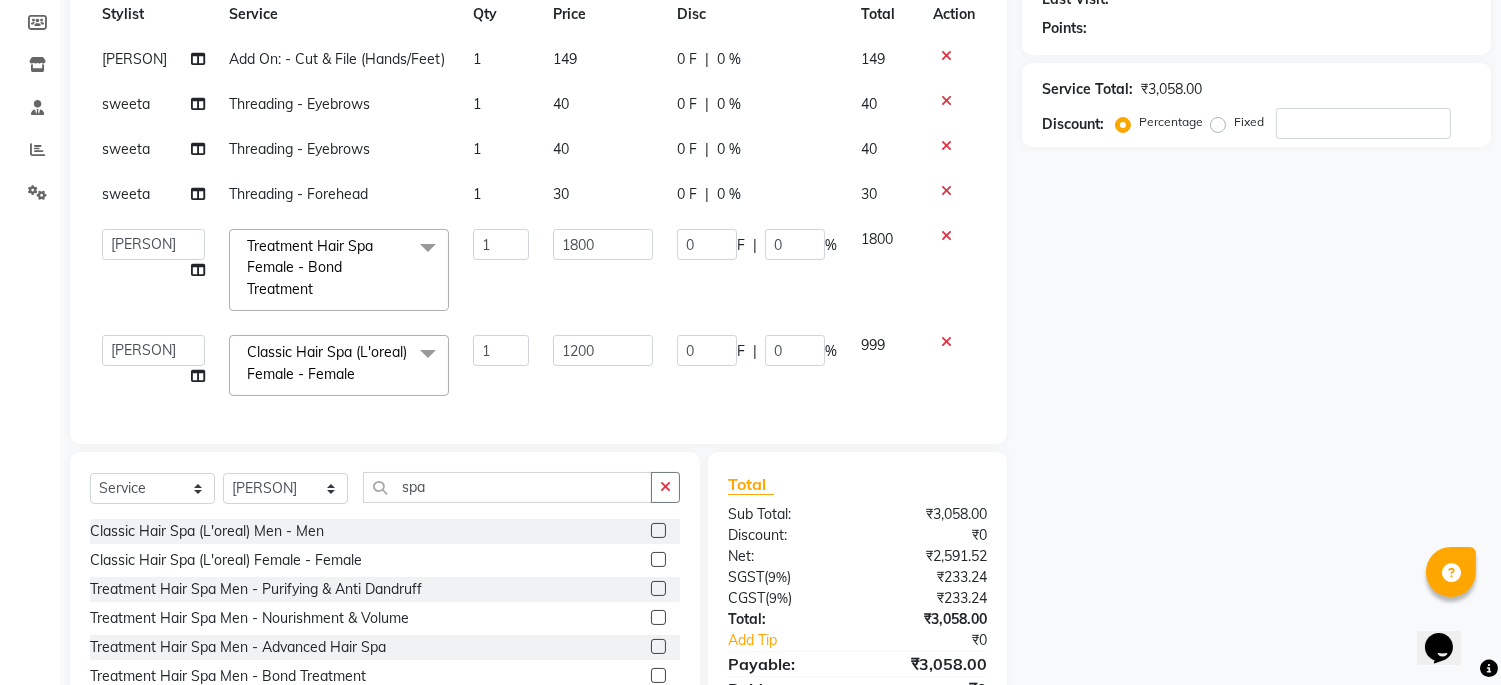 click on "Services Stylist Service Qty Price Disc Total Action [PERSON] Add On: - Cut & File (Hands/Feet) 1 149 0 F | 0 % 149 sweeta Threading - Eyebrows 1 40 0 F | 0 % 40 sweeta Threading - Eyebrows 1 40 0 F | 0 % 40 sweeta Threading - Forehead 1 30 0 F | 0 % 30  Admin   Mehran   [PERSON]   priya   [PERSON]  [PERSON]   [PERSON]   shehnaj   sweeta  Treatment Hair Spa Female - Bond Treatment  x Classic Hair cut Male - Hair cut Classic Hair cut Male - Kids (Upto 10 Years) Creative Hair cut Male - Hair cut Creative Hair cut Male - Kids (Upto 10 Years) Styling - Blow dry (out curls) Styling - Express blow dry (without wa Styling - Ironing Styling - Tonging Styling - Crimping Styling - Hairdos/Updos Classic Hair cut Women - Hair cut Classic Hair cut Women - Kids (Upto 10 Years) Creative Hair cut Women - Hair cut Creative Hair cut Women - Kids (Upto 10 Years) Classic Hair Spa (L'oreal) Men - Men Classic Hair Spa (L'oreal) Female - Female Treatment Hair Spa Men - Purifying & Anti Dandruff Coloring Men - Global 1" 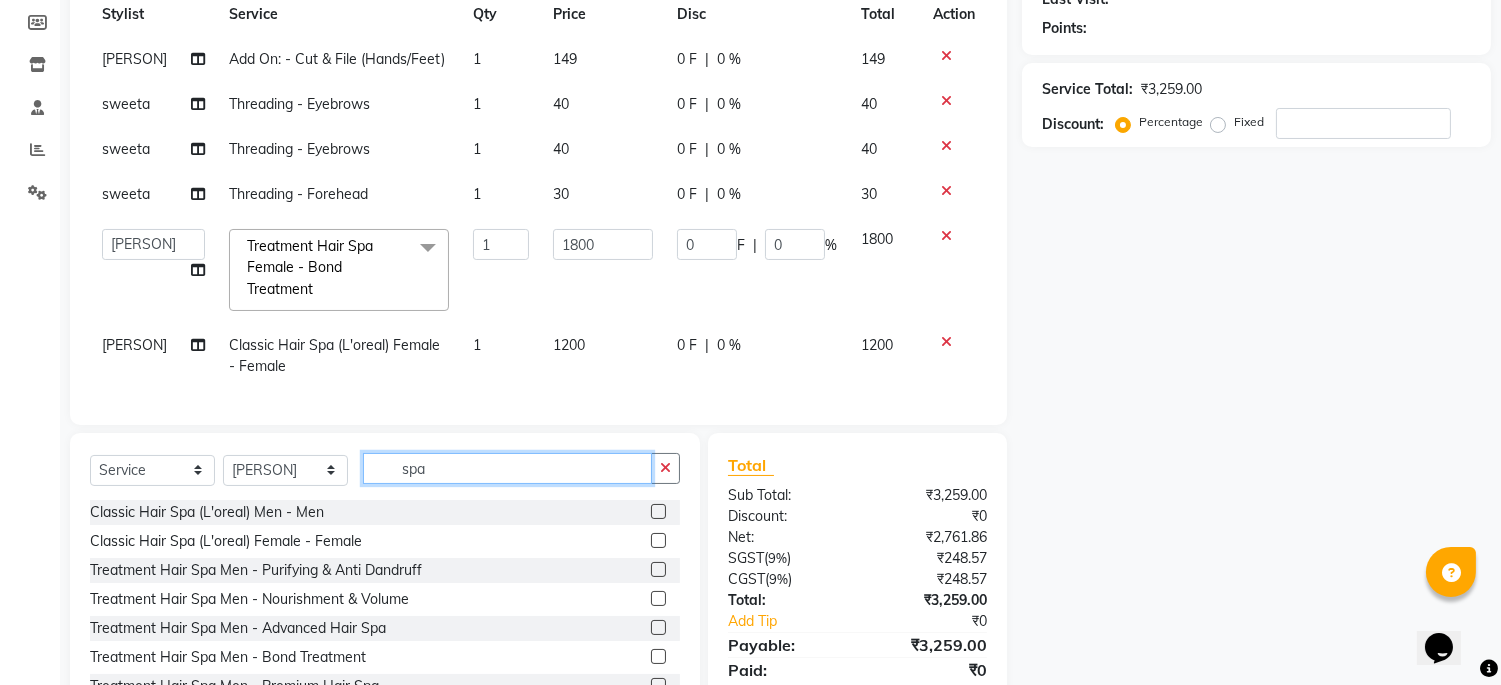 drag, startPoint x: 491, startPoint y: 508, endPoint x: 402, endPoint y: 500, distance: 89.358826 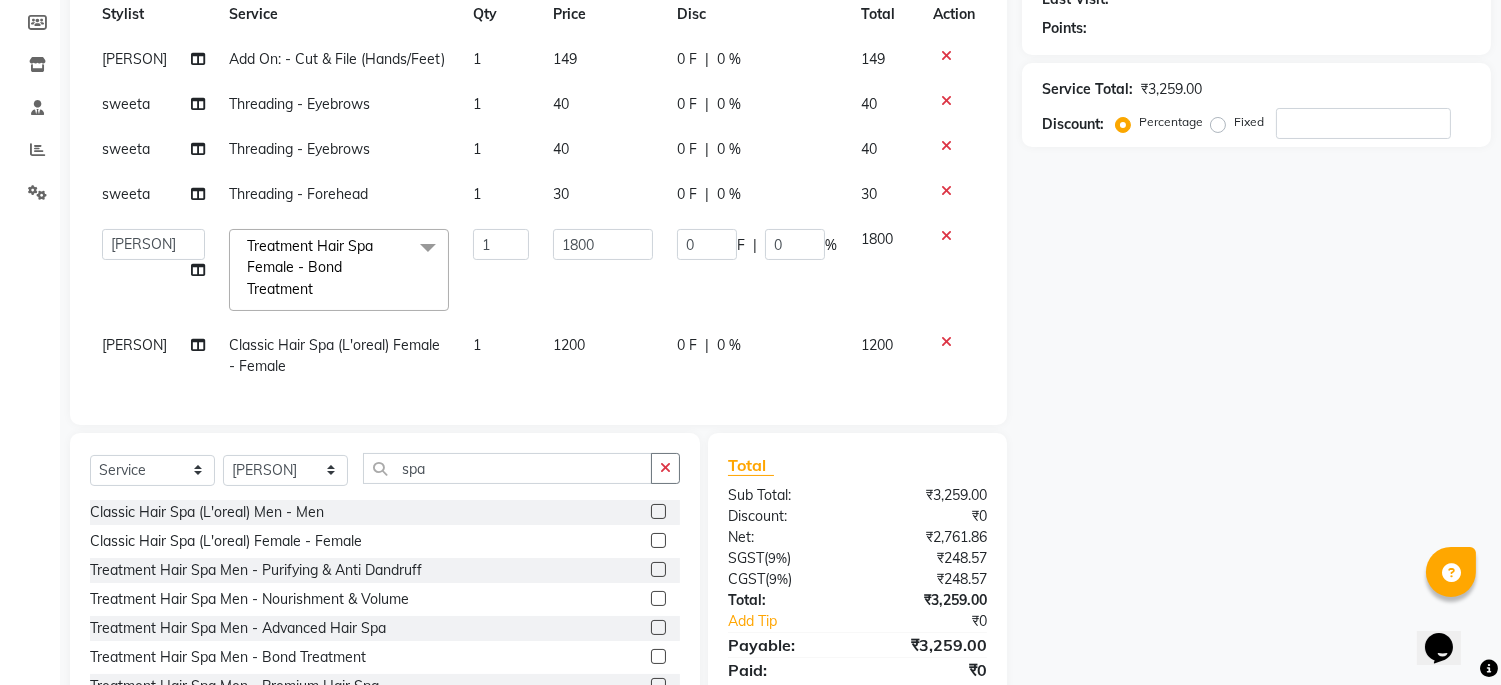 click on "1200" 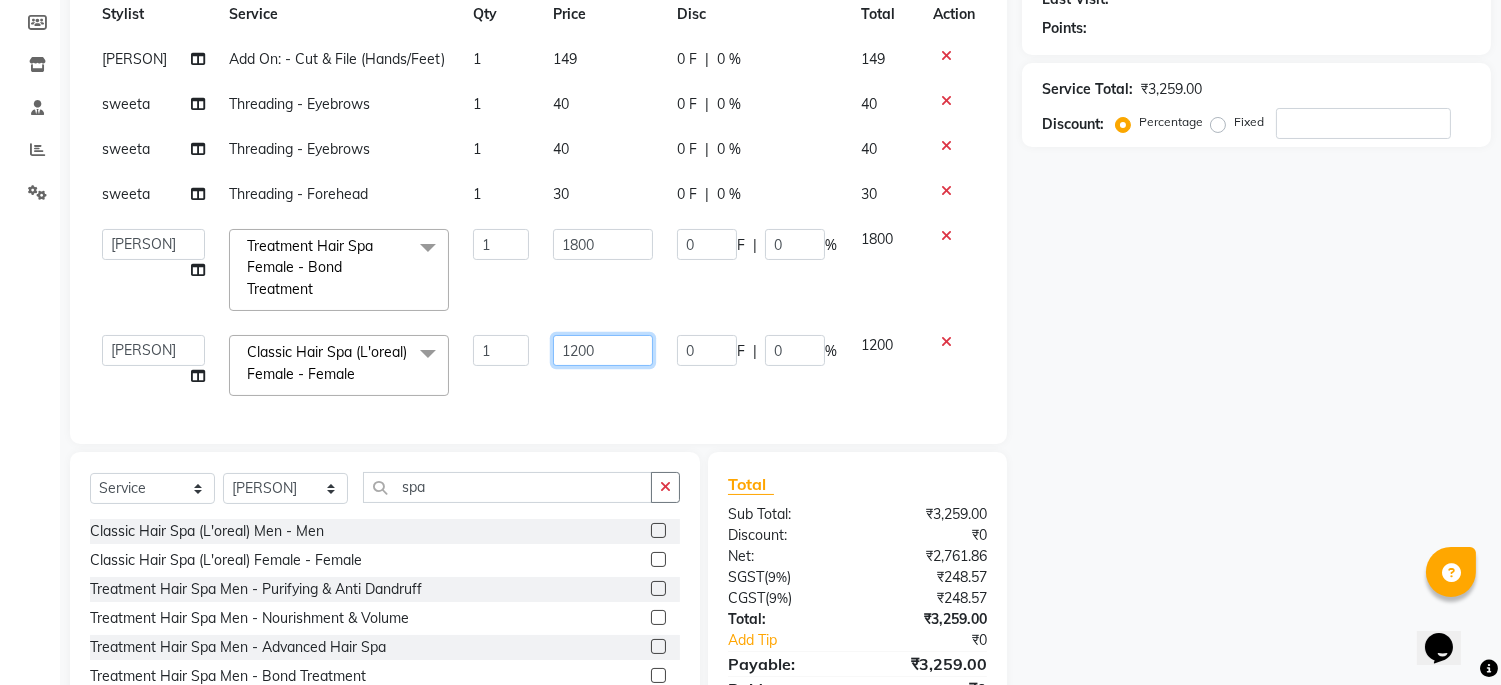 click on "1200" 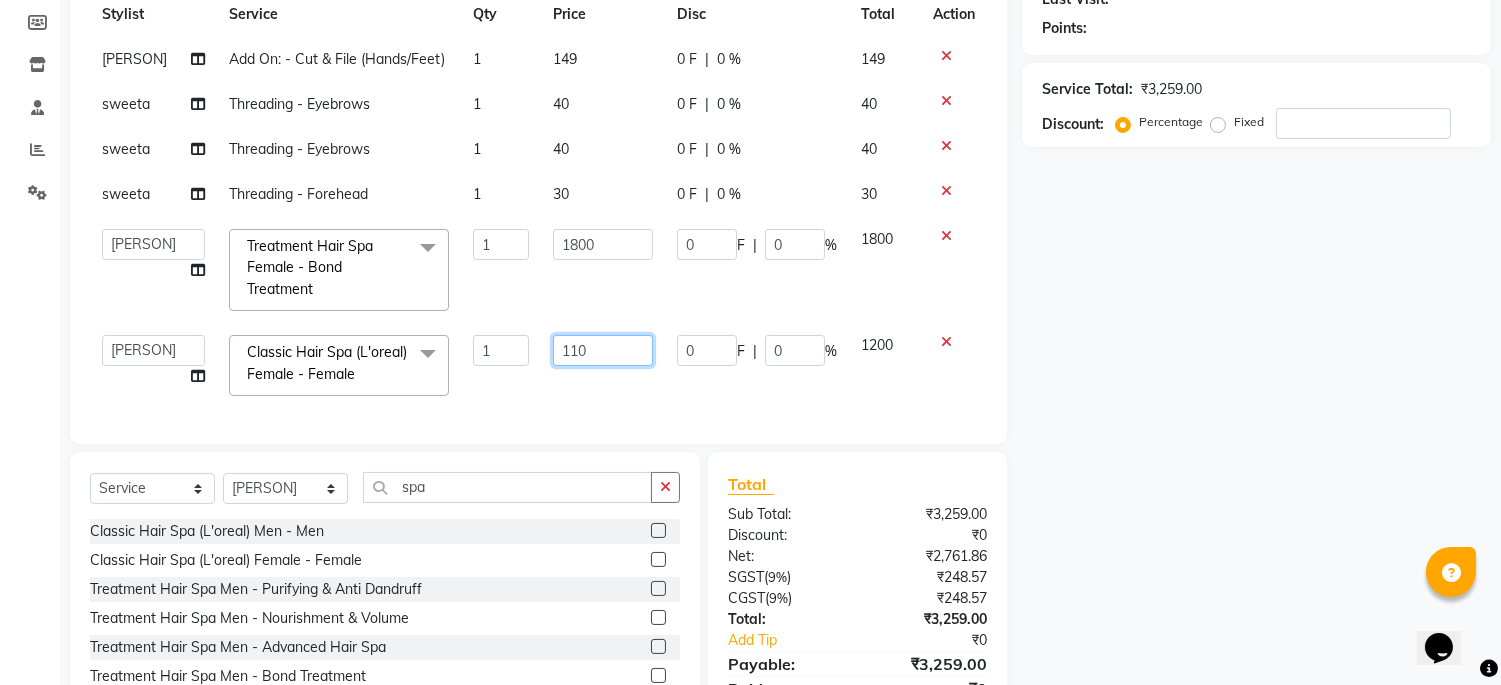 type on "1100" 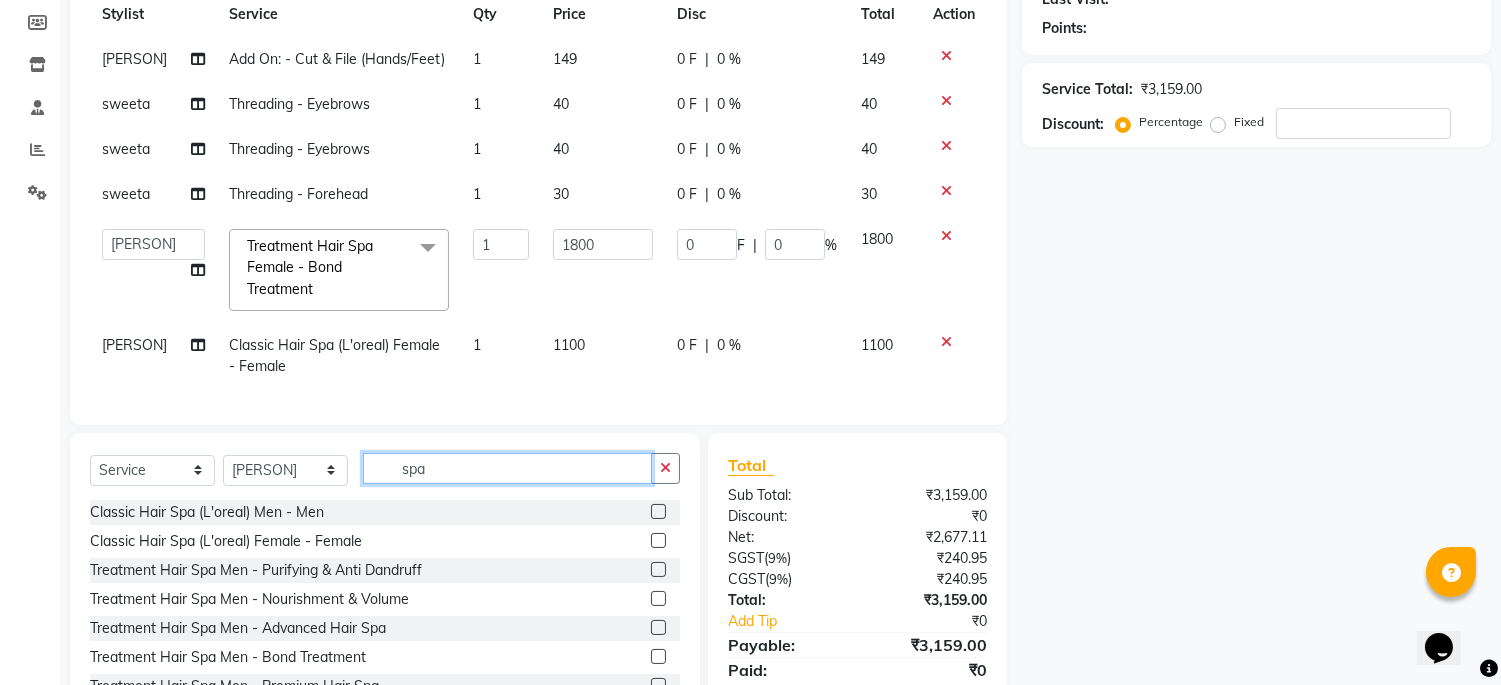 drag, startPoint x: 447, startPoint y: 520, endPoint x: 275, endPoint y: 547, distance: 174.1063 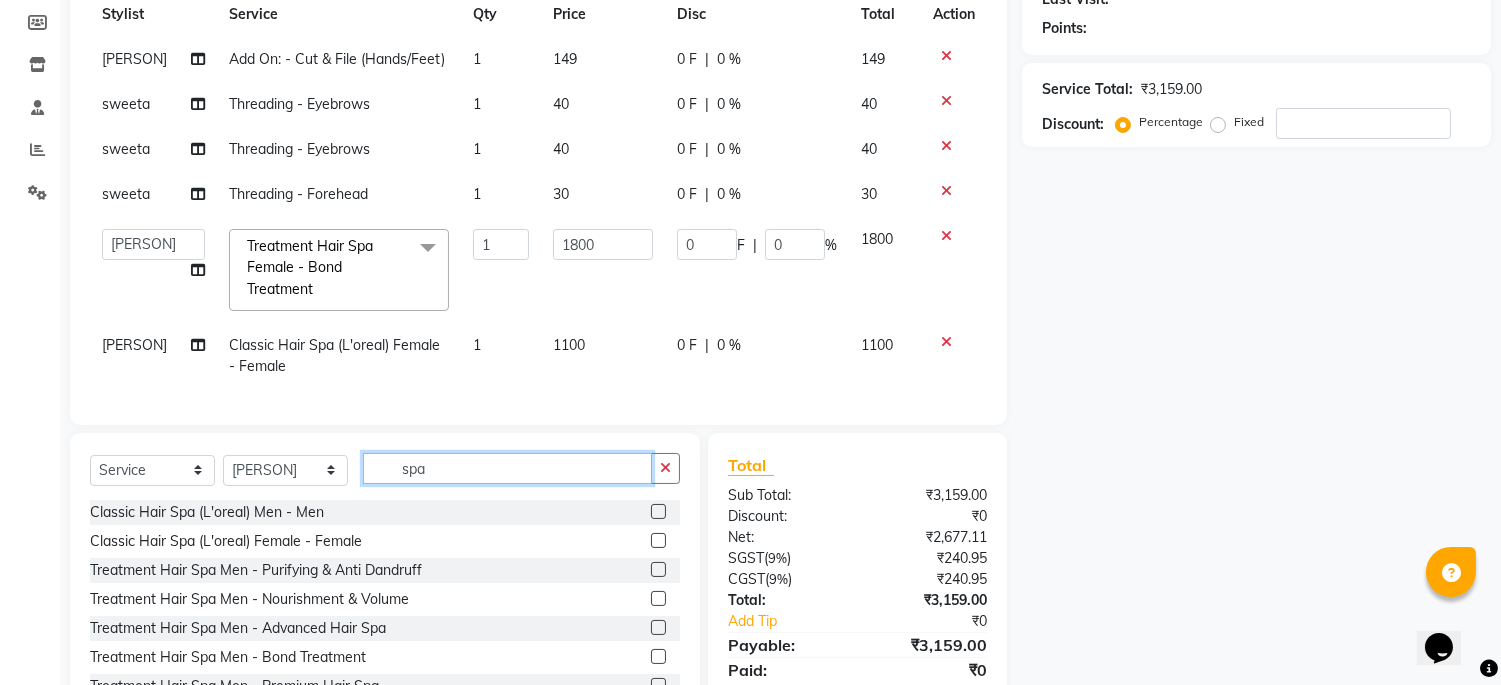 click on "Select  Service  Product  Membership  Package Voucher Prepaid Gift Card  Select Stylist Admin Mehran [PERSON] priya [PERSON] [PERSON] [PERSON] shehnaj sweeta spa Classic Hair Spa (L'oreal) Men - Men  Classic Hair Spa (L'oreal) Female - Female  Treatment Hair Spa Men - Purifying & Anti Dandruff  Treatment Hair Spa Men - Nourishment & Volume  Treatment Hair Spa Men - Advanced Hair Spa  Treatment Hair Spa Men - Bond Treatment  Treatment Hair Spa Men - Premium Hair Spa  Treatment Hair Spa Female - Purifying & Anti Dandruff  Treatment Hair Spa Female - Nourishment & Volume  Treatment Hair Spa Female - Advanced Hair Spa  Treatment Hair Spa Female - Bond Treatment  Treatment Hair Spa Female - Premium Hair Spa  Grooming  - Beard Spa  Finishing Touches - Foot Spa (45 min.)  Finishing Touches - Hand Spa (30 min)." 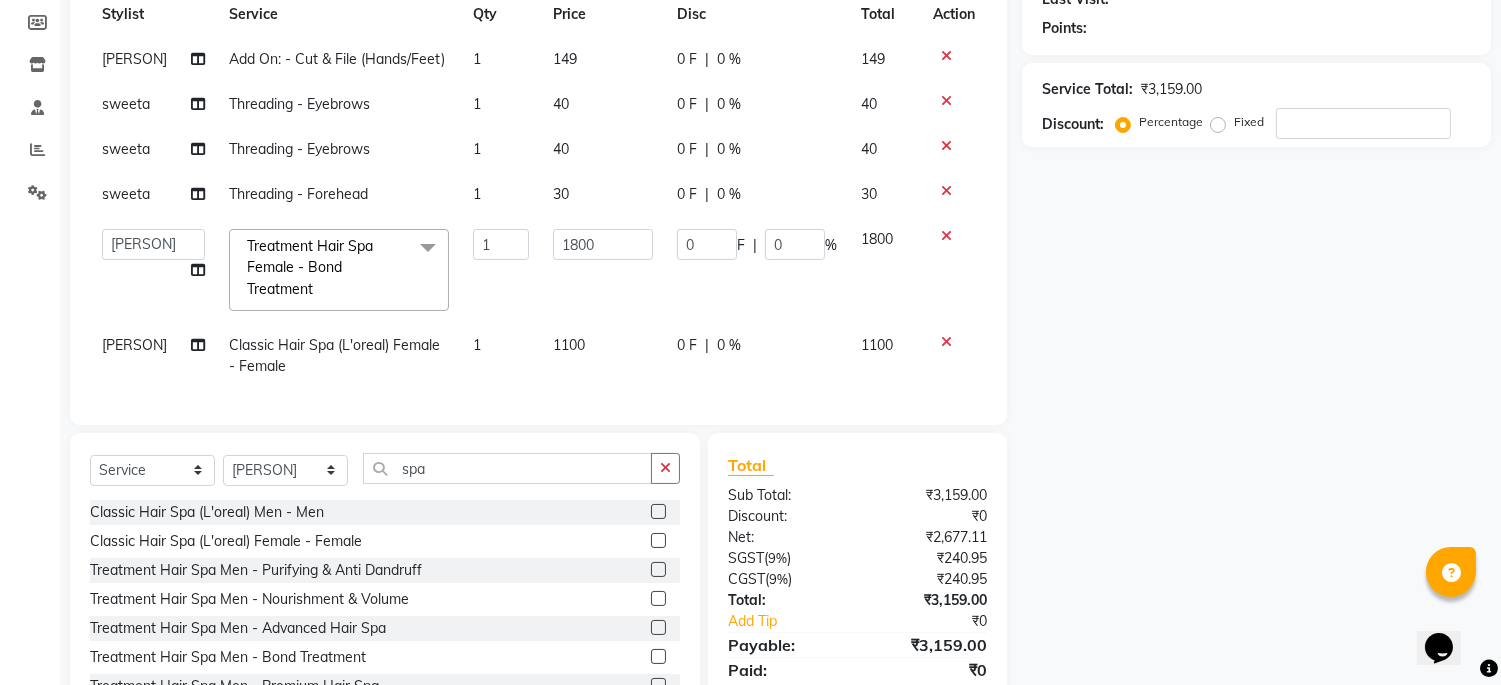 click on "Client +91 Date 04-08-2025 Invoice Number V/2025 V/2025-26 0893 Services Stylist Service Qty Price Disc Total Action [PERSON] Add On: - Cut & File (Hands/Feet) 1 149 0 F | 0 % 149 sweeta Threading - Eyebrows 1 40 0 F | 0 % 40 sweeta Threading - Eyebrows 1 40 0 F | 0 % 40 sweeta Threading - Forehead 1 30 0 F | 0 % 30  Admin   Mehran   [PERSON]   priya   [PERSON]  [PERSON]   [PERSON]   shehnaj   sweeta  Treatment Hair Spa Female - Bond Treatment  x Classic Hair cut Male - Hair cut Classic Hair cut Male - Kids (Upto 10 Years) Creative Hair cut Male - Hair cut Creative Hair cut Male - Kids (Upto 10 Years) Styling - Blow dry (out curls) Styling - Express blow dry (without wa Styling - Ironing Styling - Tonging Styling - Crimping Styling - Hairdos/Updos Classic Hair cut Women - Hair cut Classic Hair cut Women - Kids (Upto 10 Years) Creative Hair cut Women - Hair cut Creative Hair cut Women - Kids (Upto 10 Years) Classic Hair Spa (L'oreal) Men - Men Classic Hair Spa (L'oreal) Female - Female face scrub" 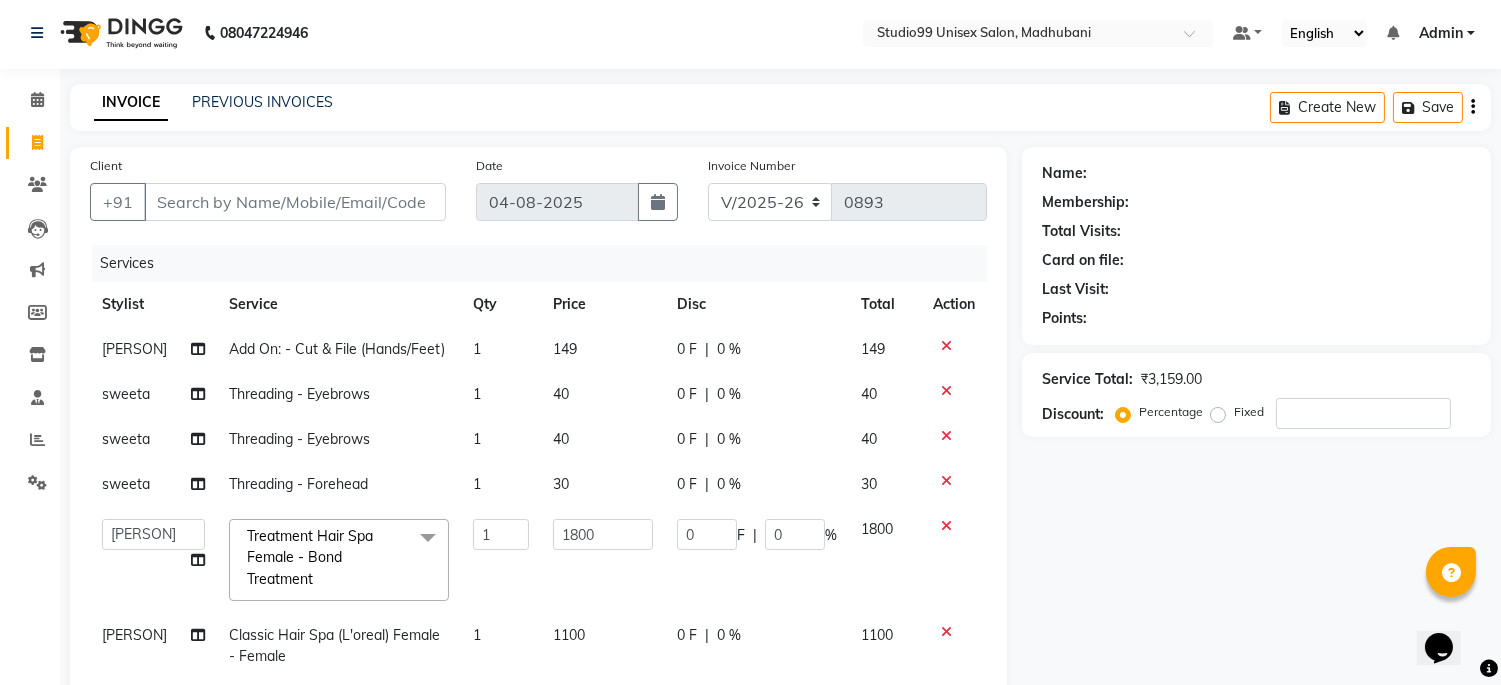 scroll, scrollTop: 0, scrollLeft: 0, axis: both 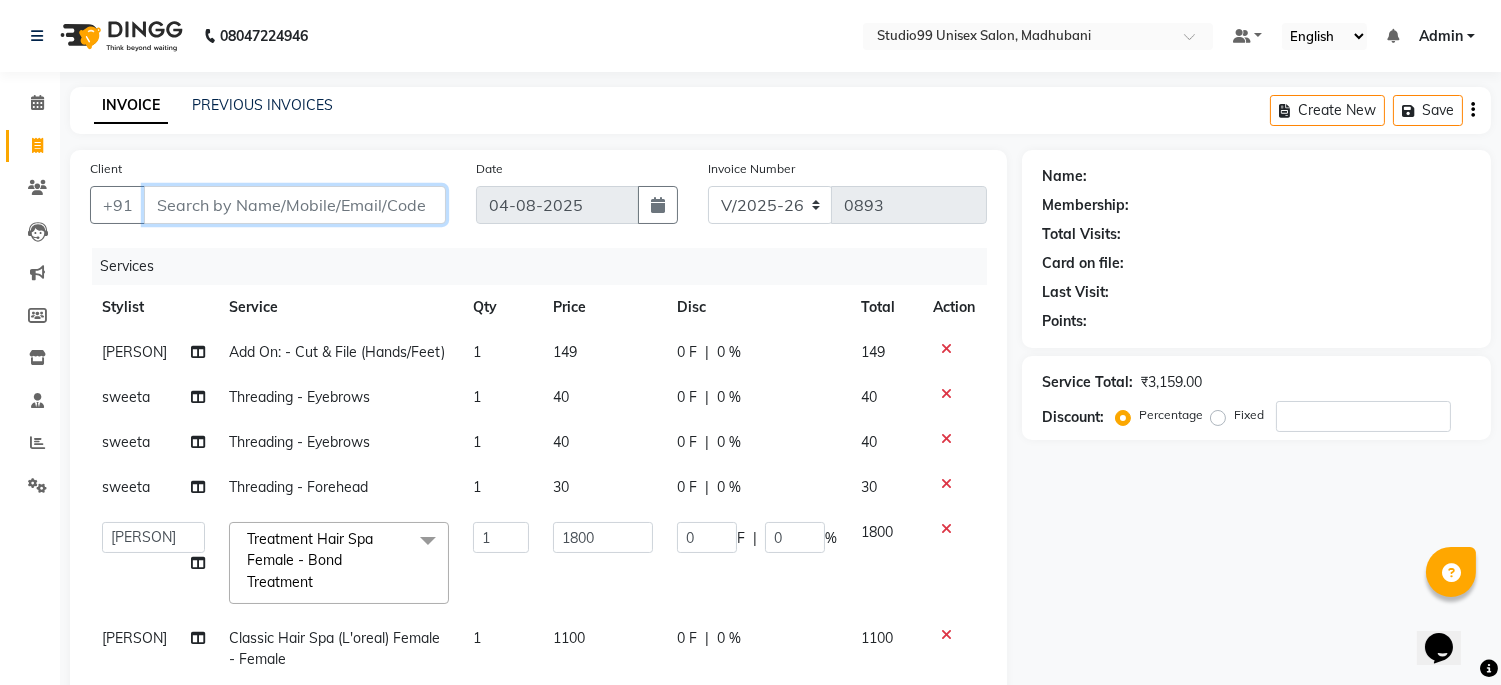 click on "Client" at bounding box center [295, 205] 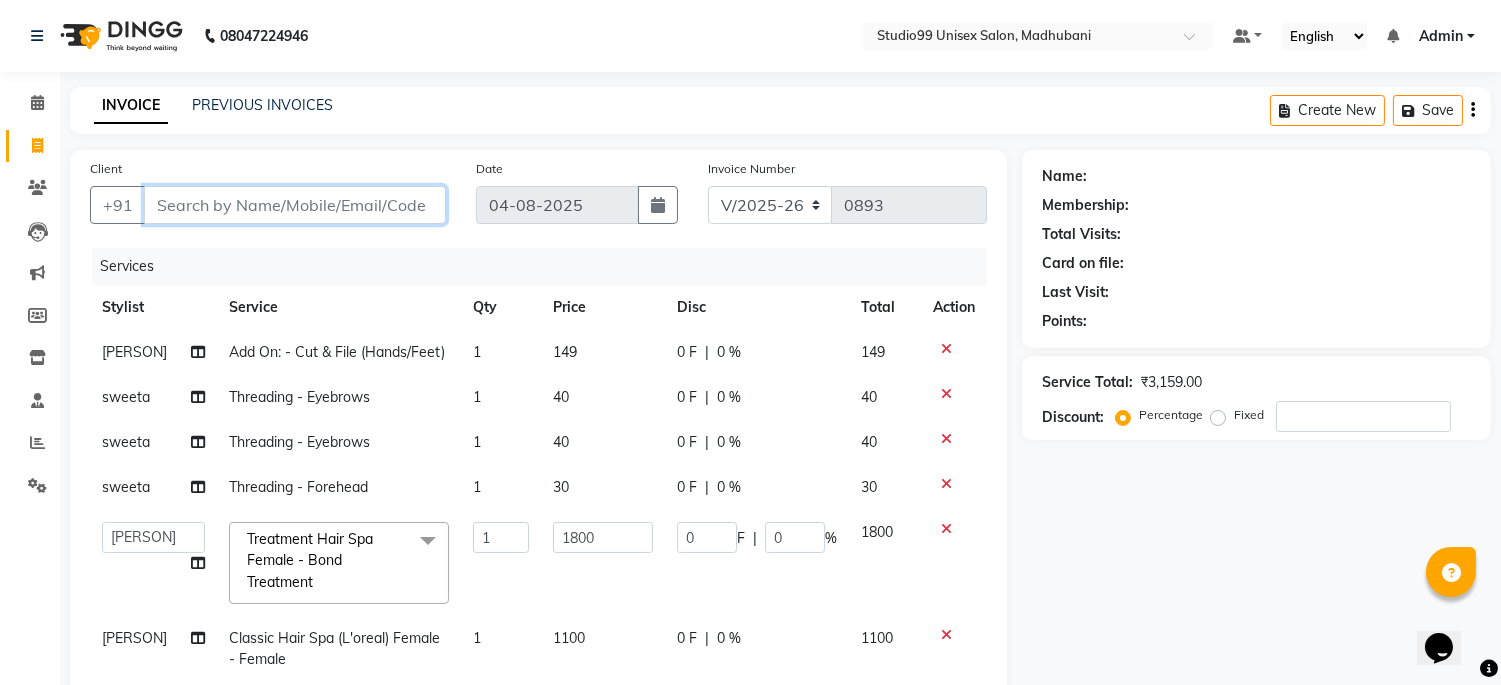 type on "8" 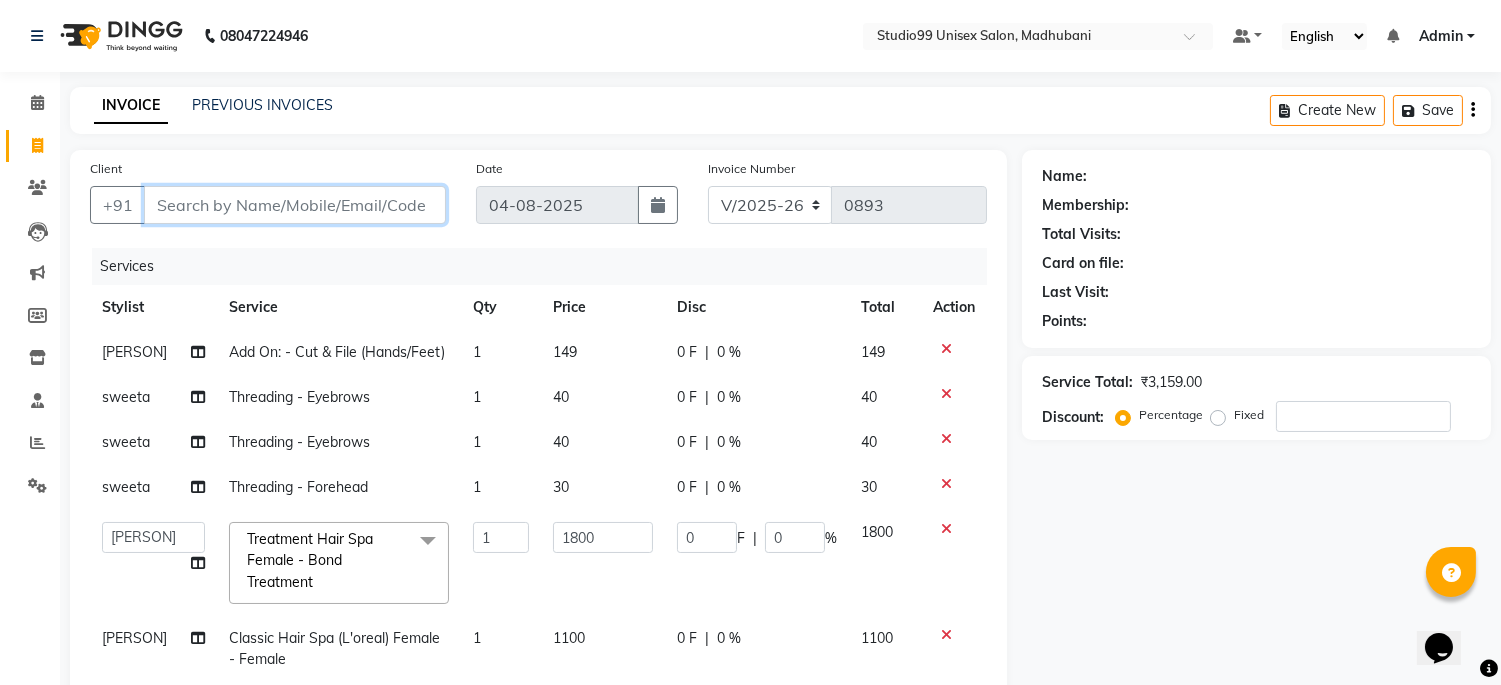 type on "0" 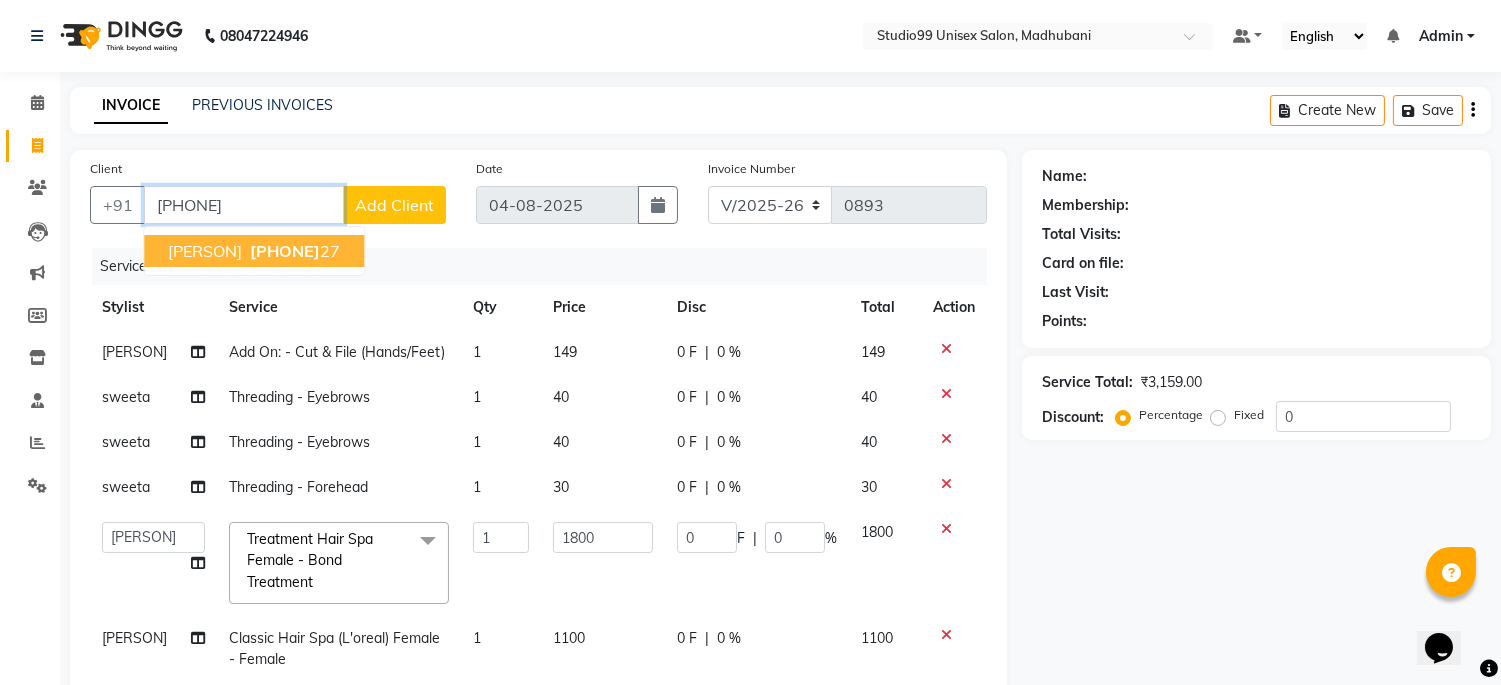 click on "[PERSON]" at bounding box center (205, 251) 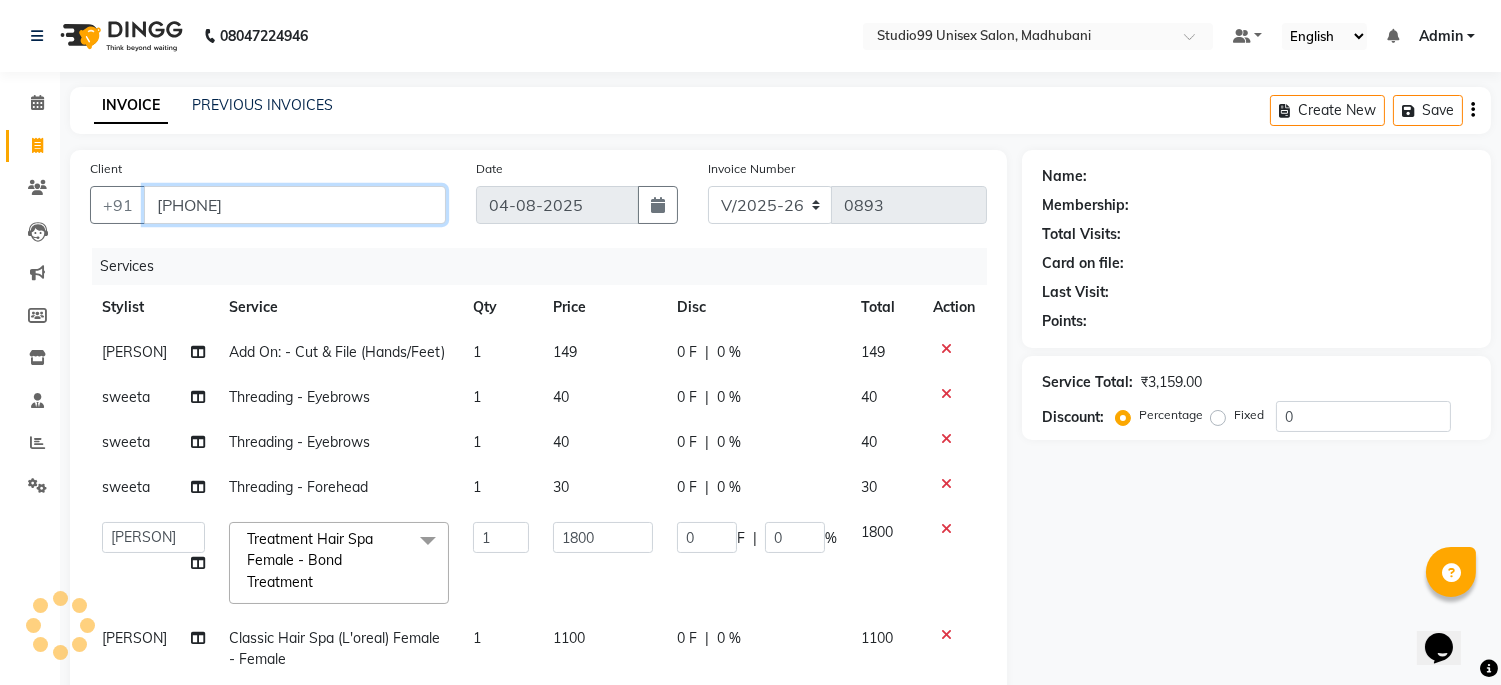 type on "[PHONE]" 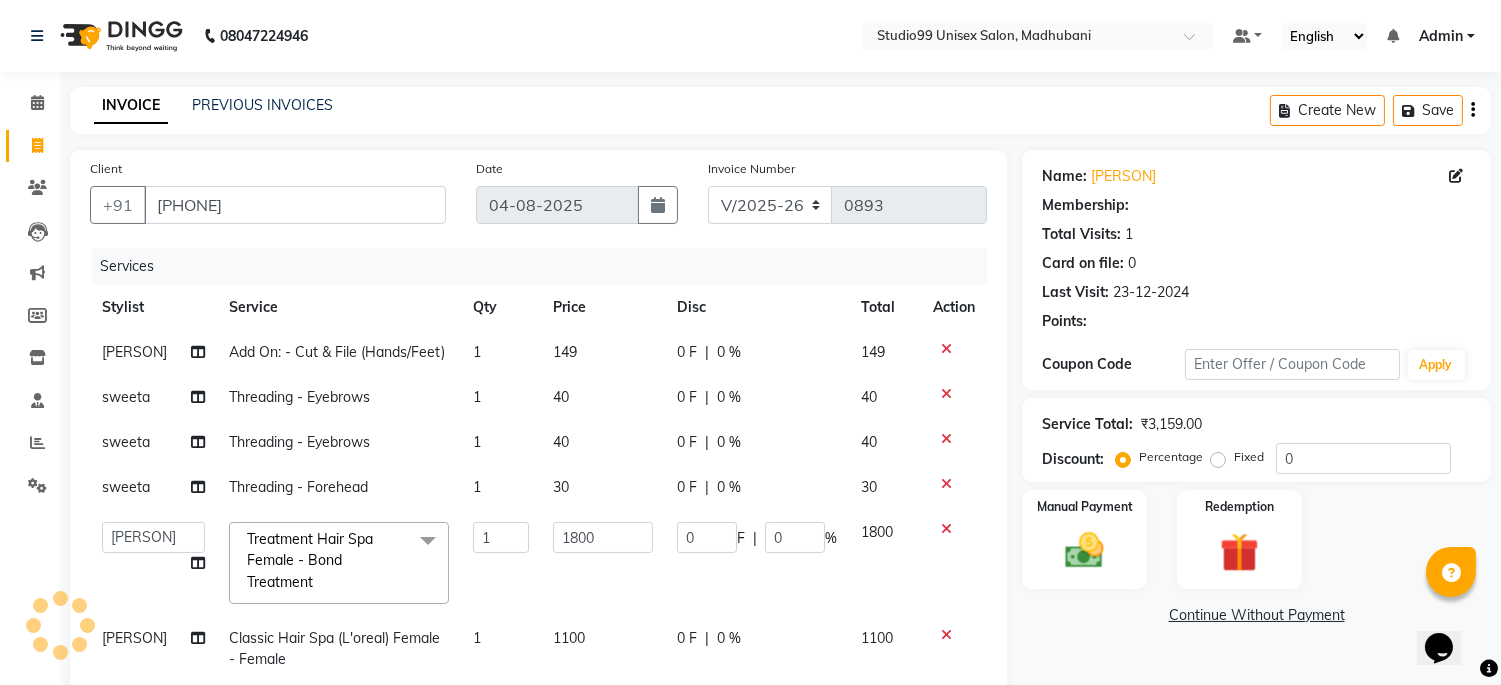 select on "1: Object" 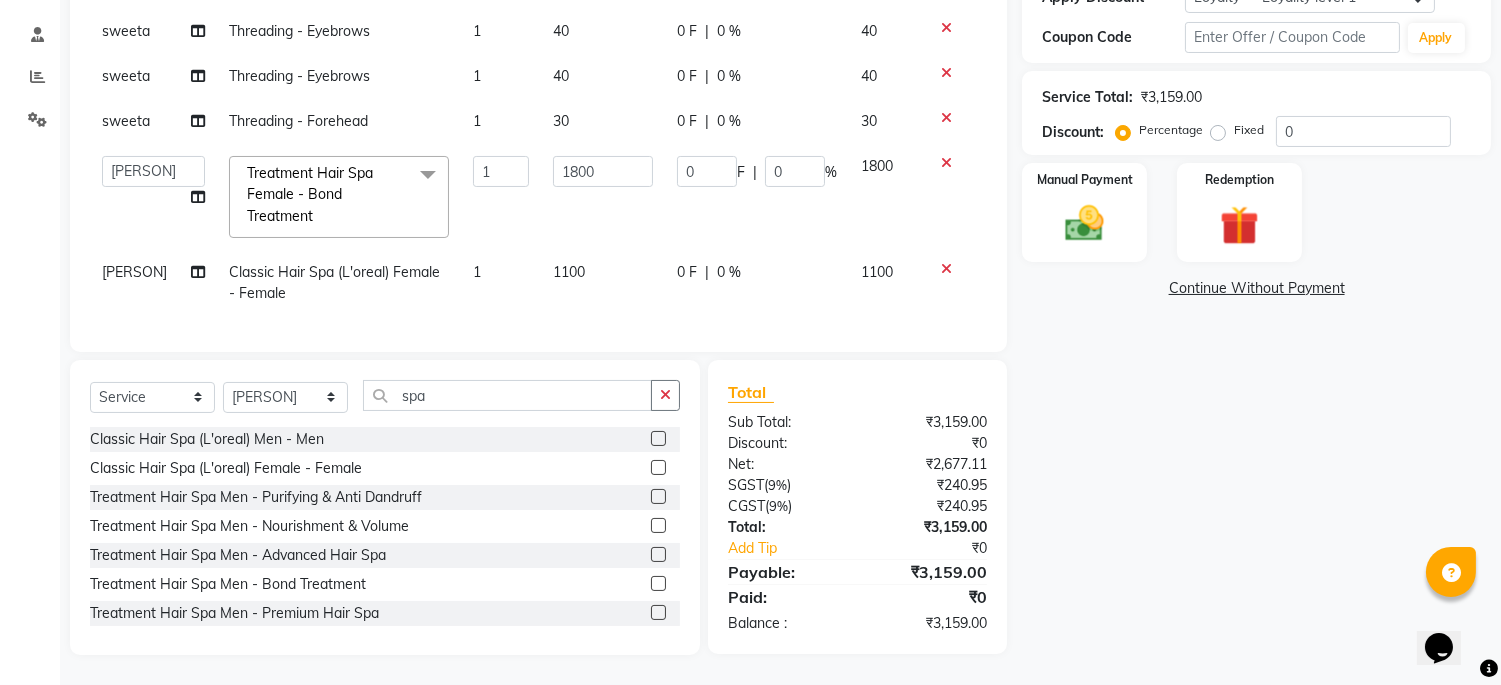 scroll, scrollTop: 403, scrollLeft: 0, axis: vertical 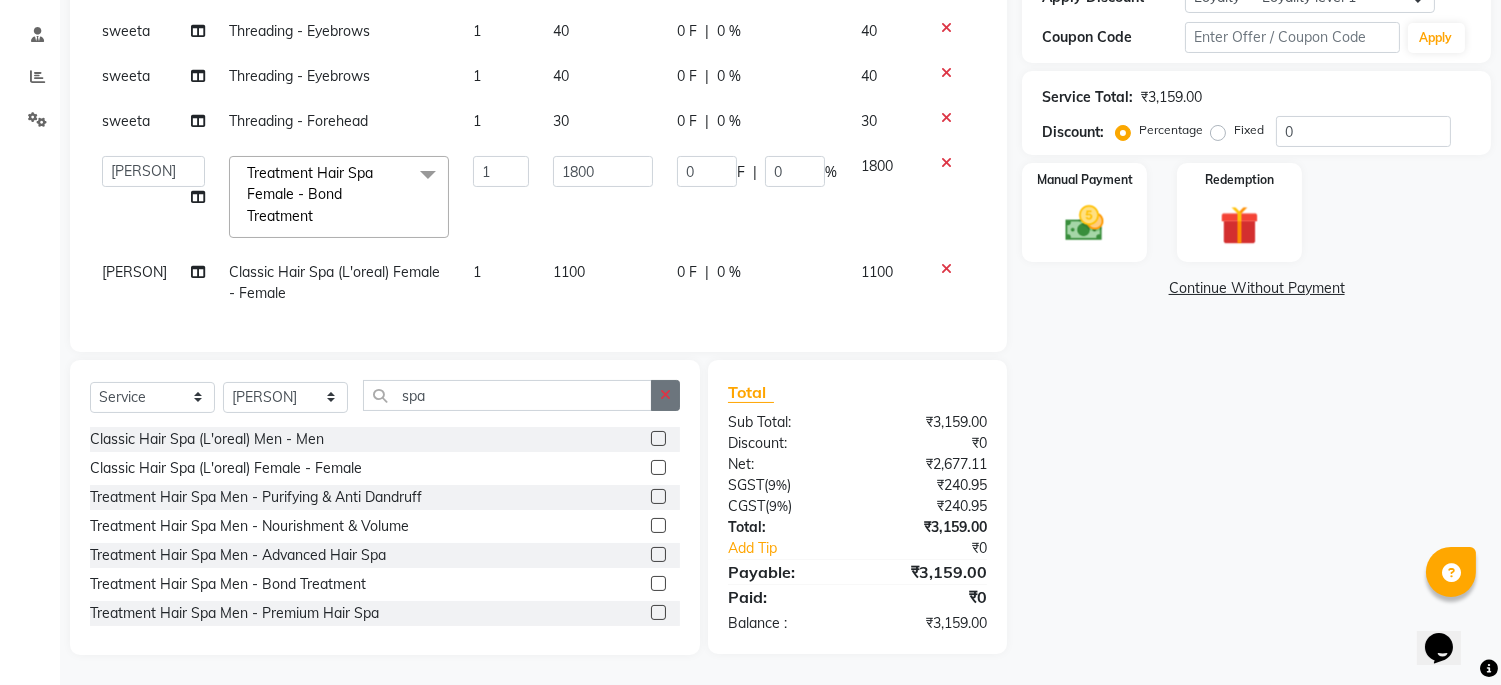 click 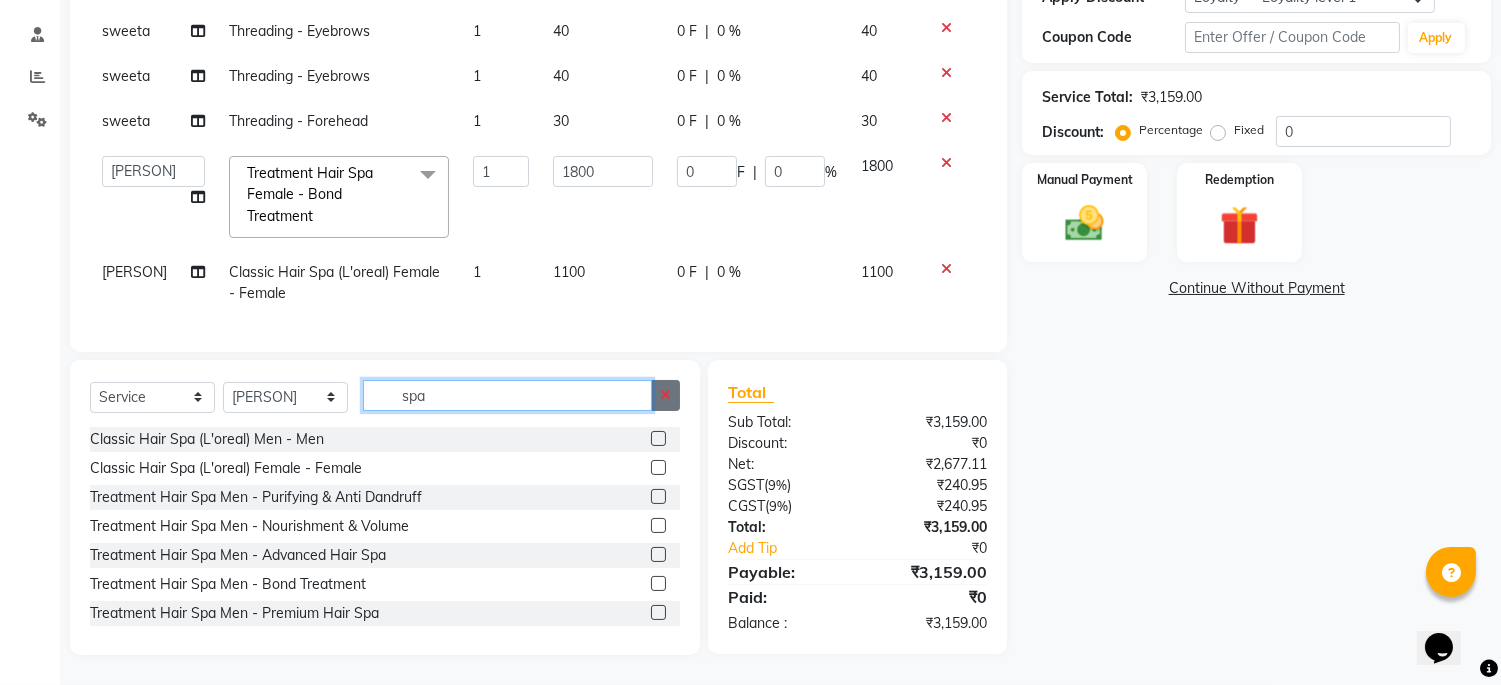 type 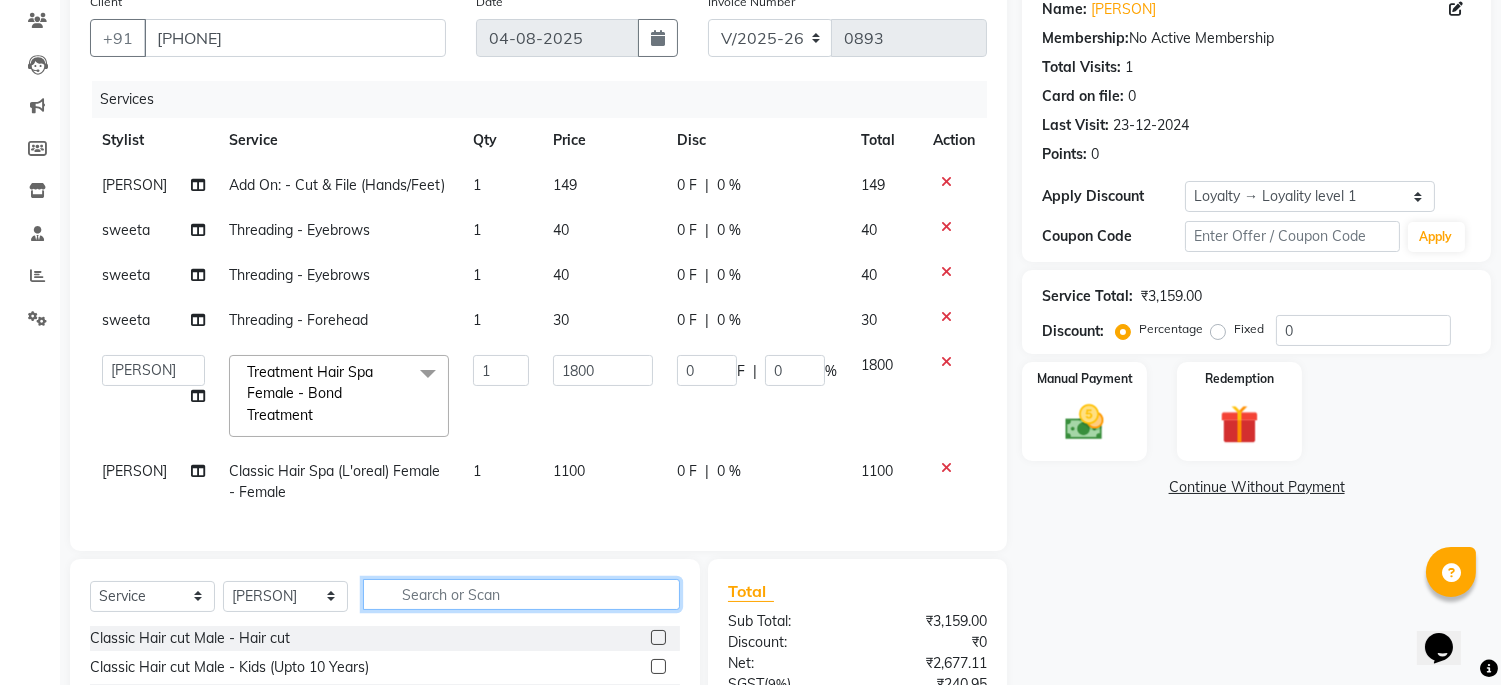 scroll, scrollTop: 0, scrollLeft: 0, axis: both 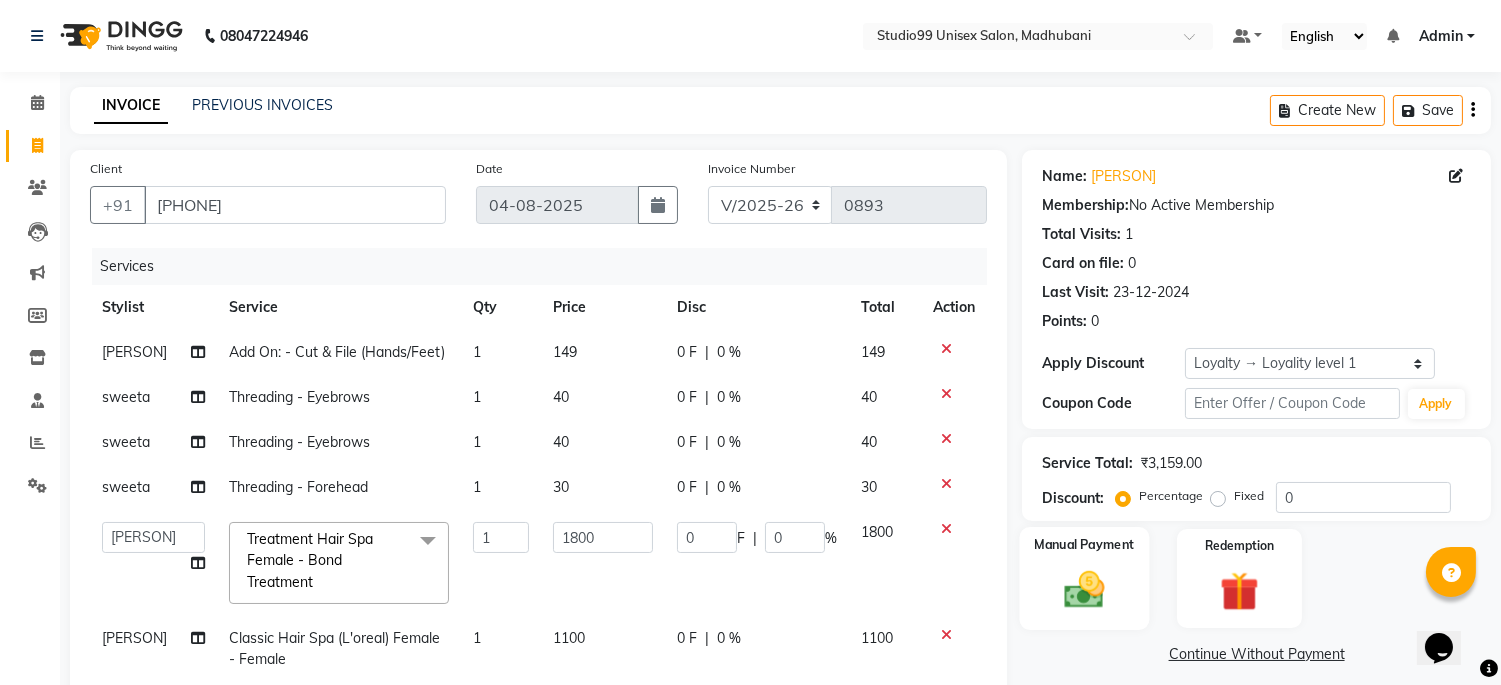 click on "Manual Payment" 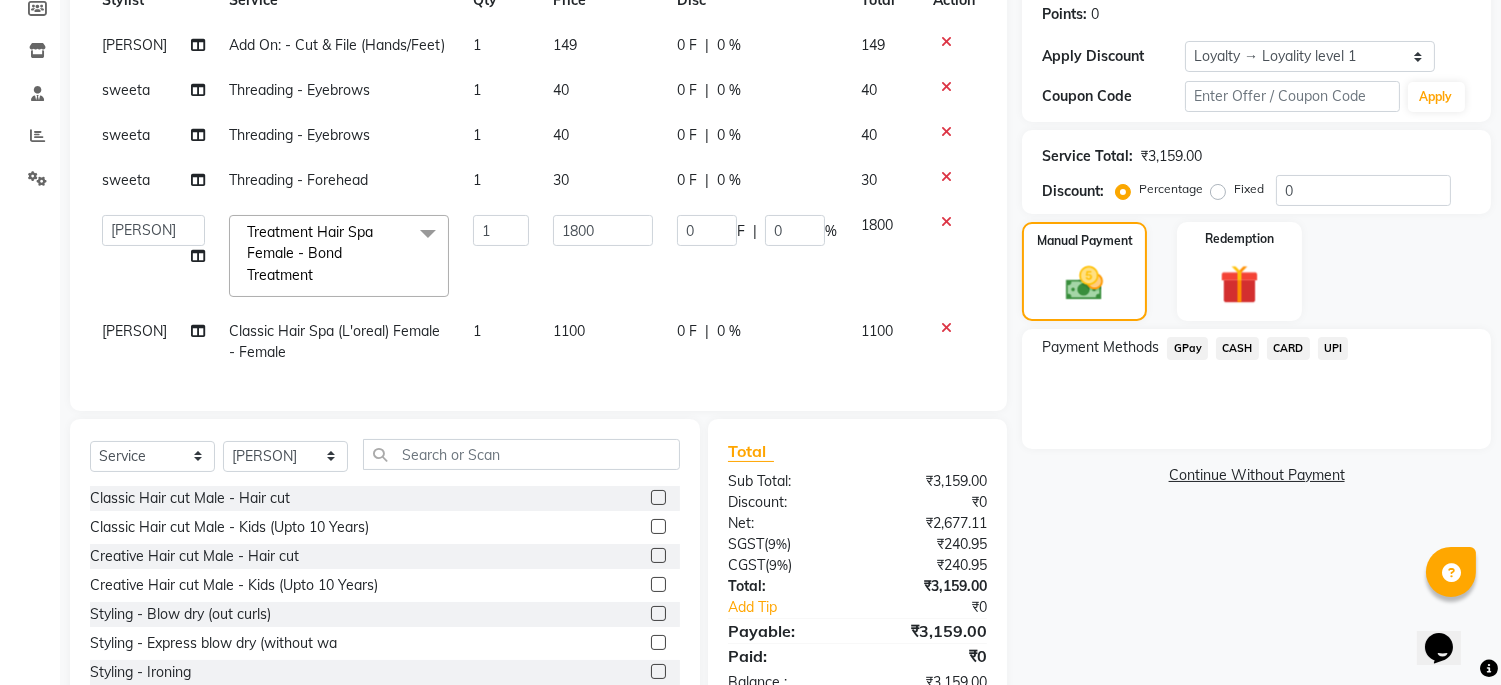 scroll, scrollTop: 403, scrollLeft: 0, axis: vertical 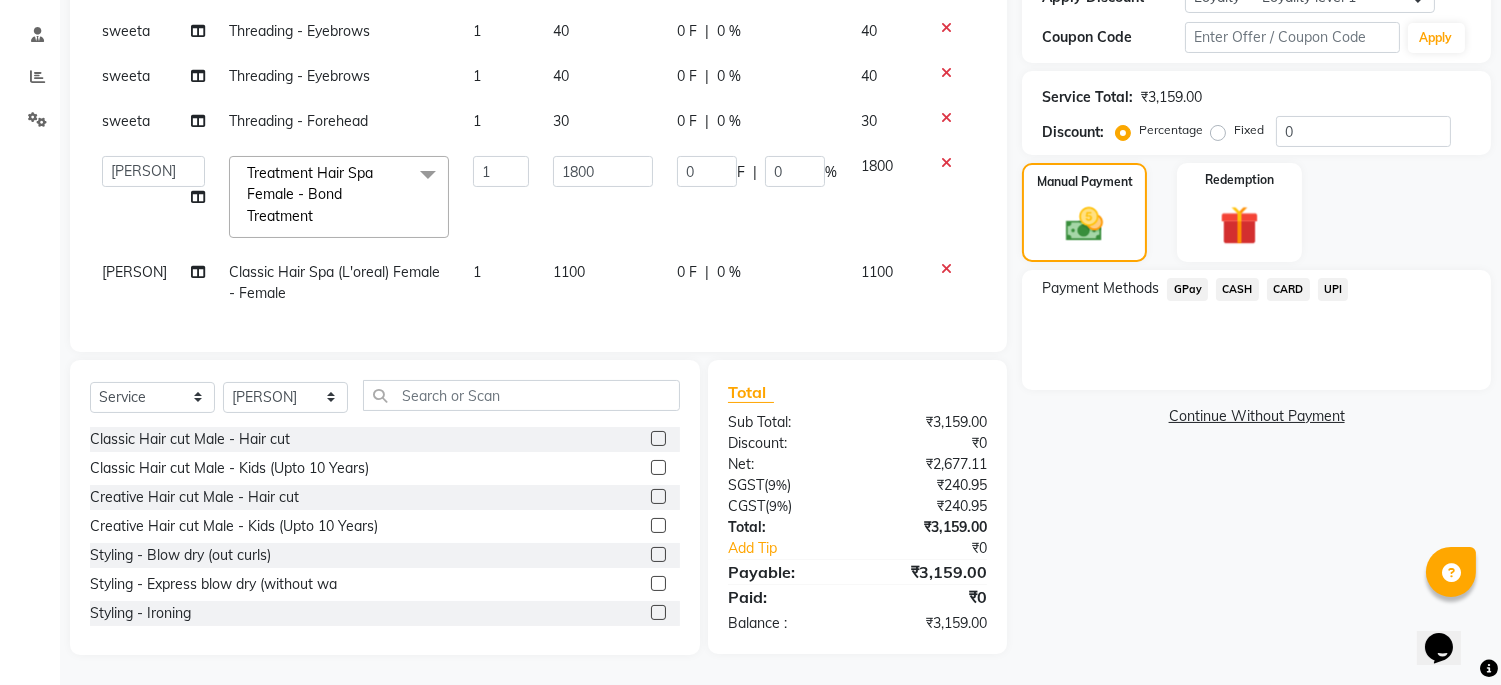 click on "UPI" 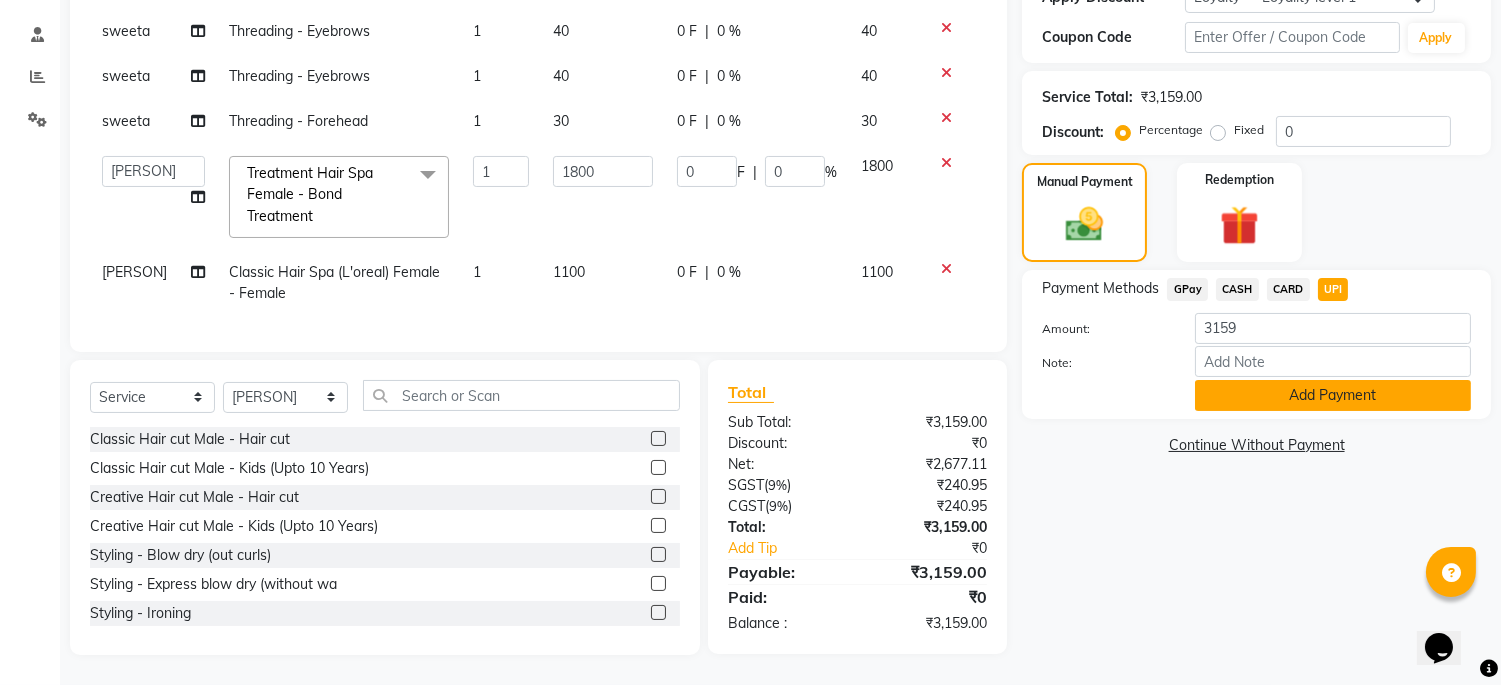 click on "Add Payment" 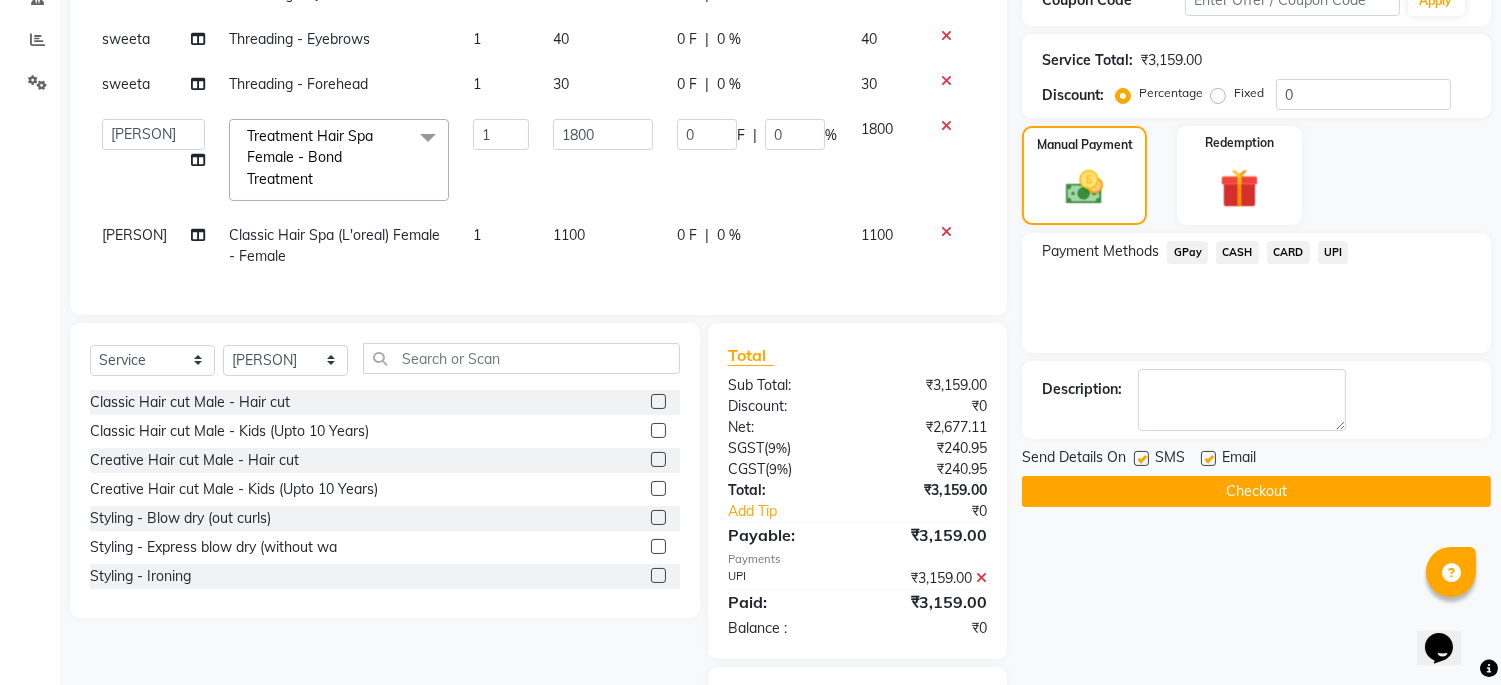 scroll, scrollTop: 564, scrollLeft: 0, axis: vertical 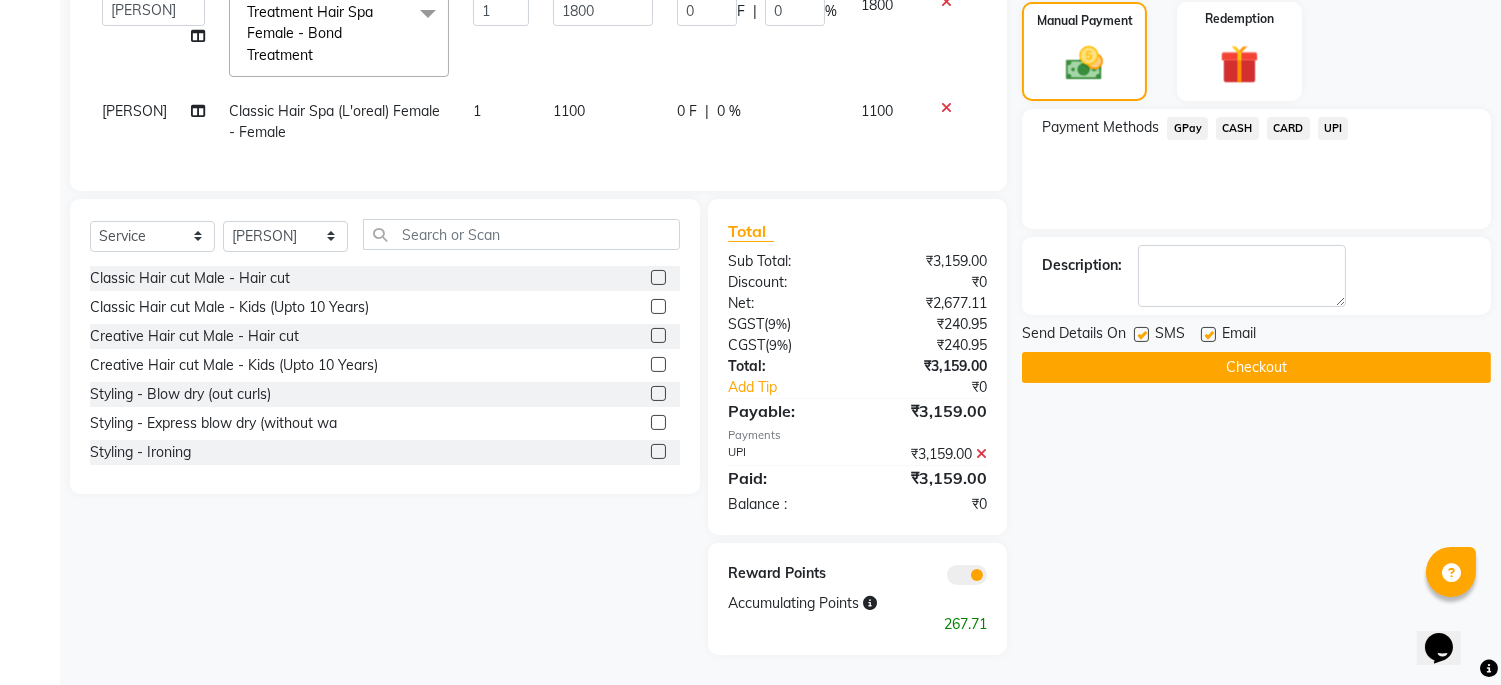 click on "Checkout" 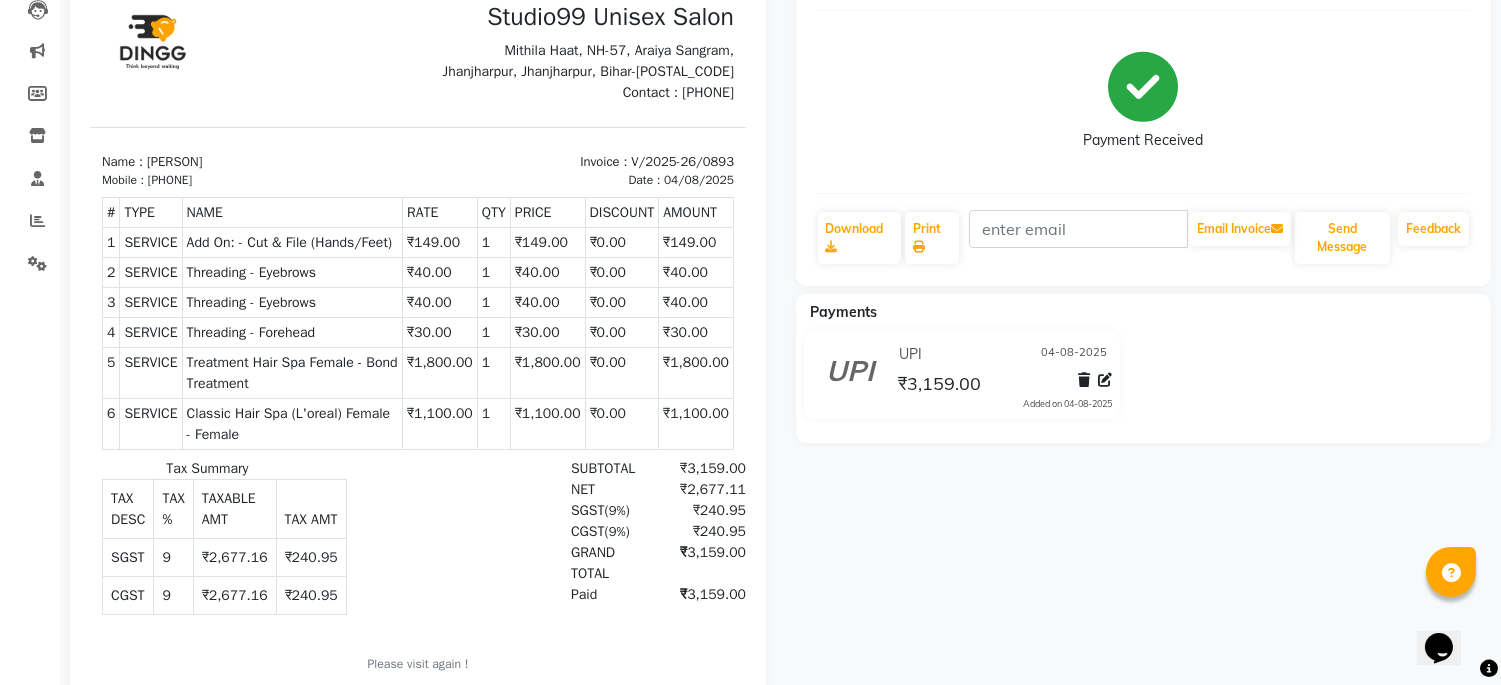 scroll, scrollTop: 0, scrollLeft: 0, axis: both 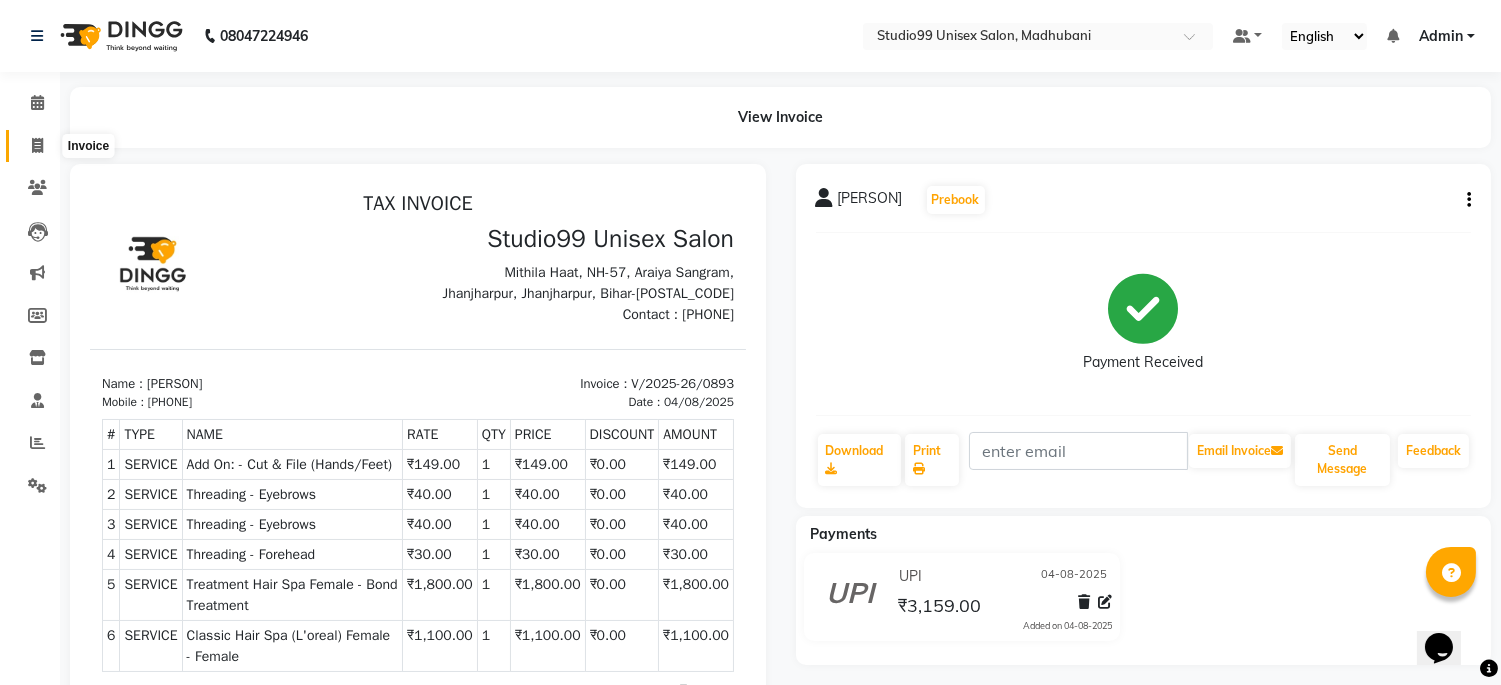 click 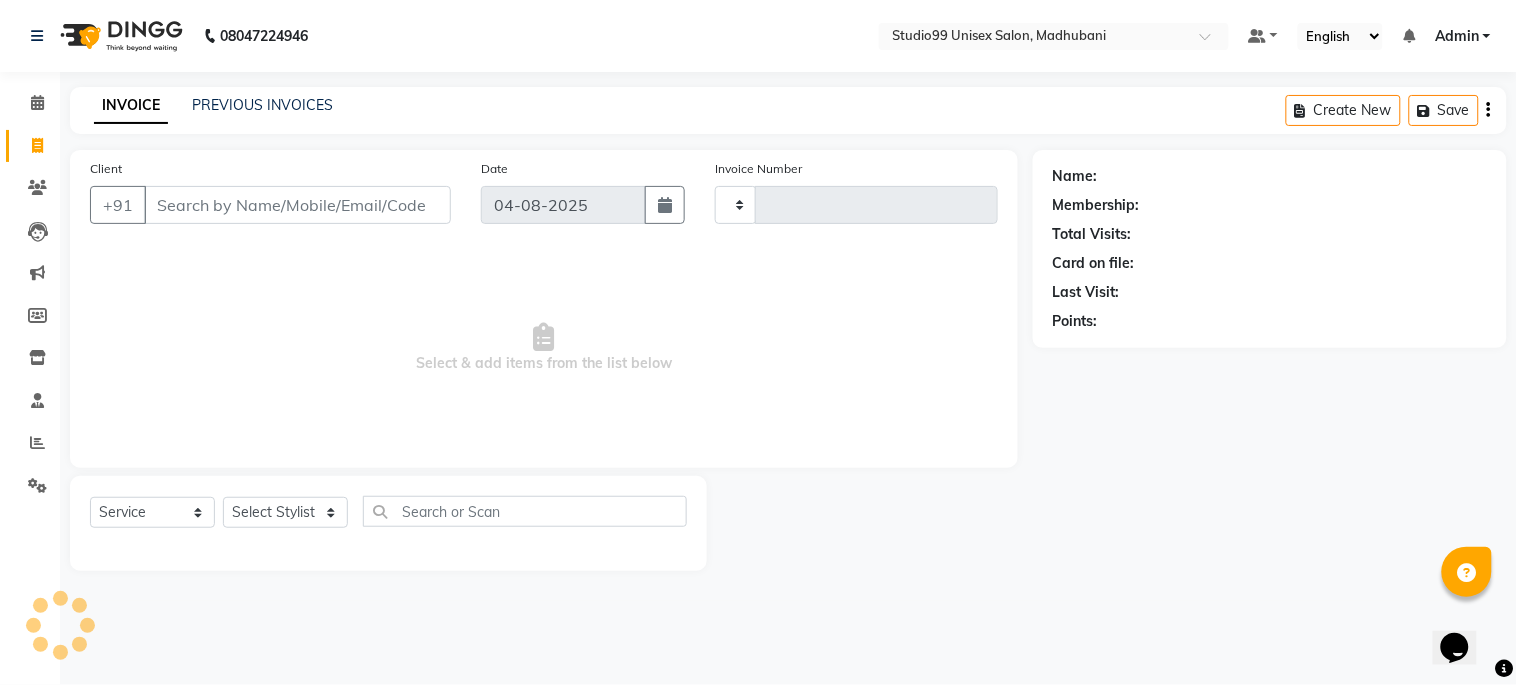 type on "0894" 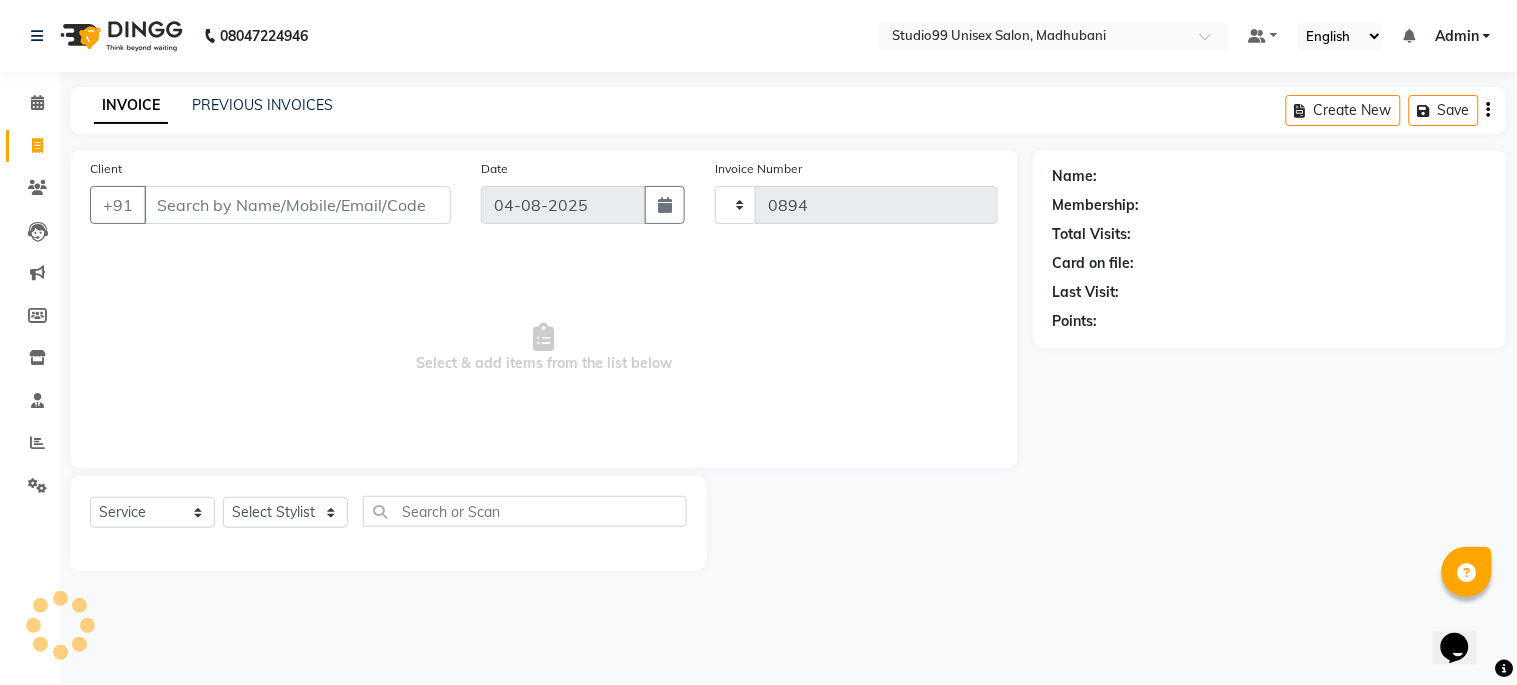 select on "6061" 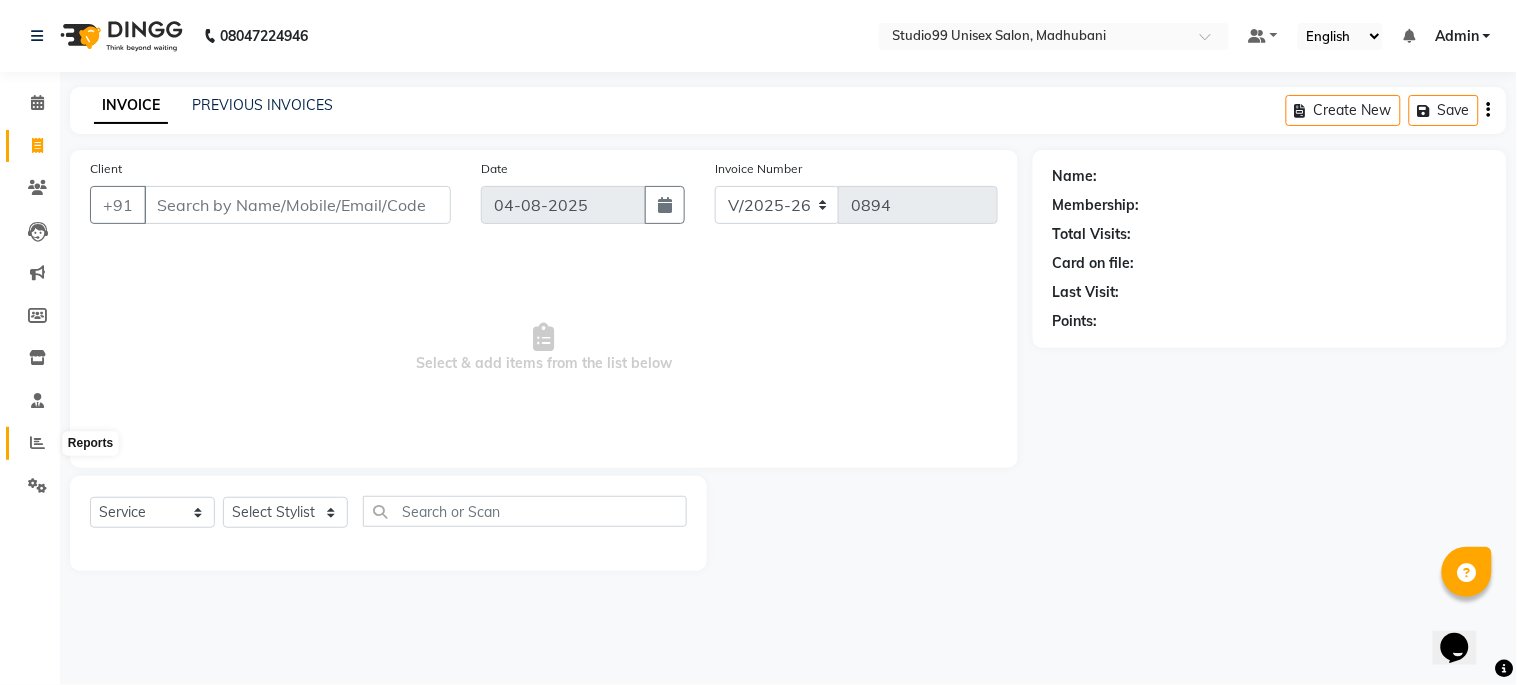 click 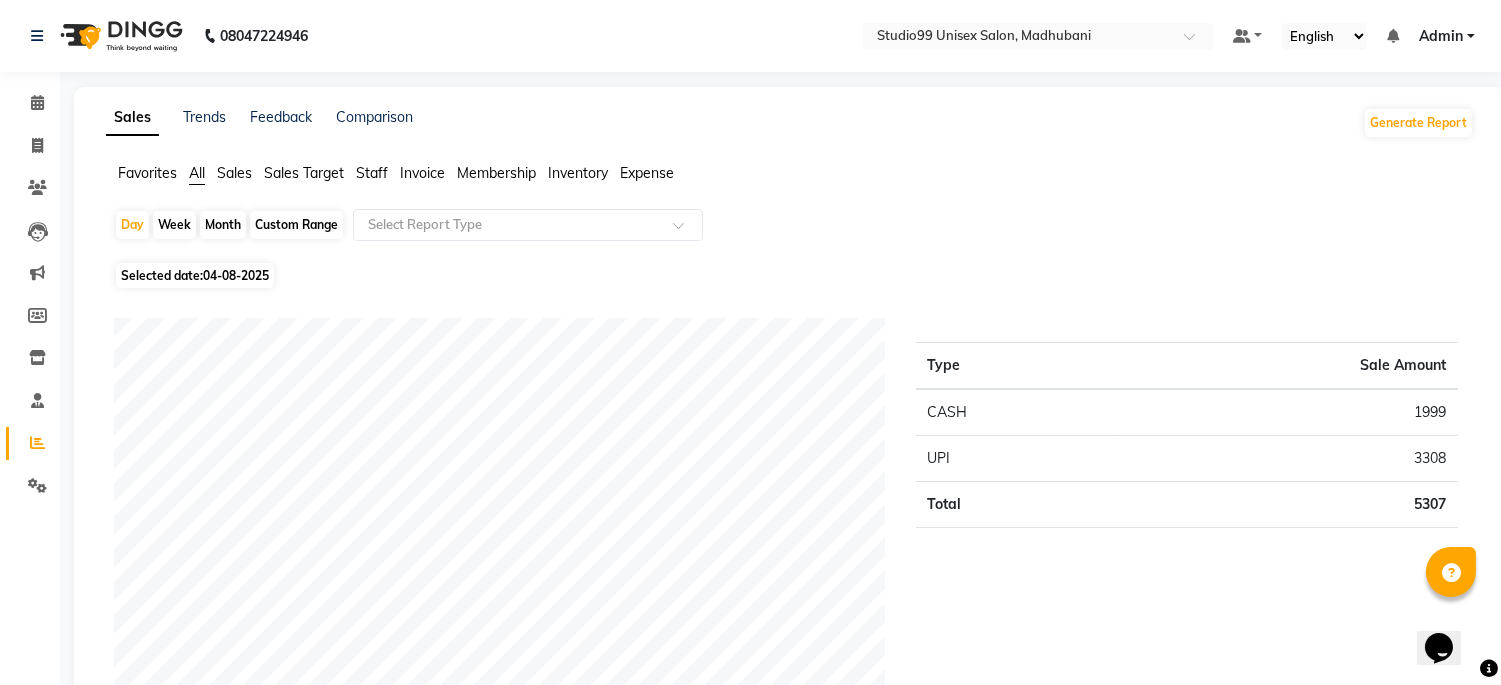 click on "Sales" 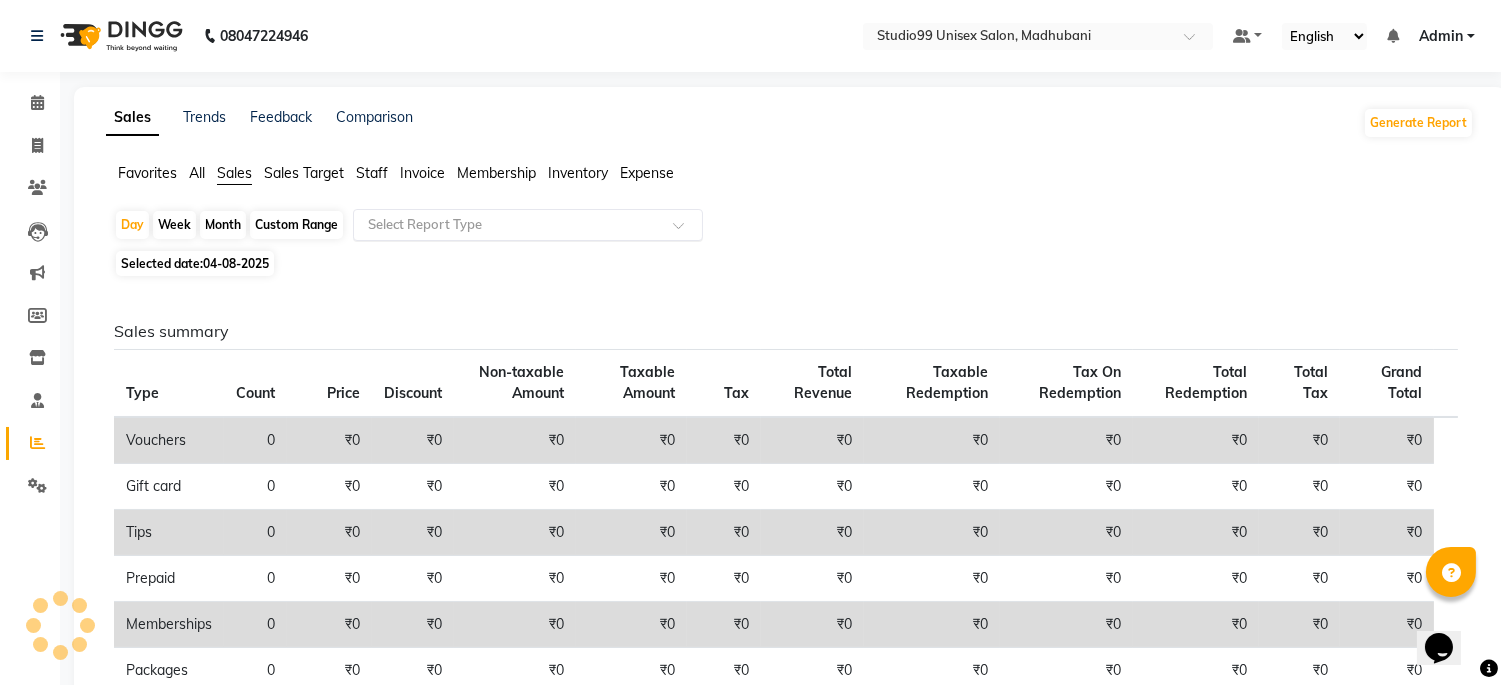click 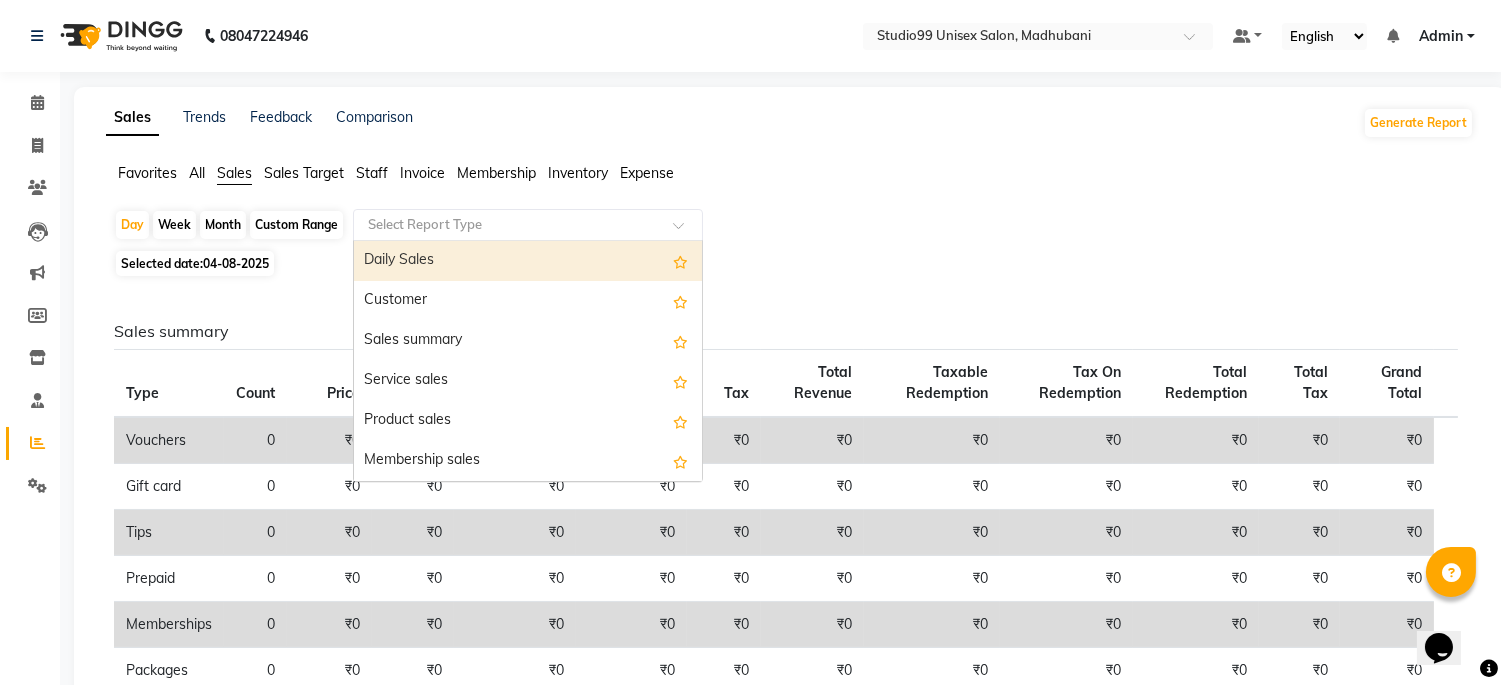 click on "Daily Sales" at bounding box center (528, 261) 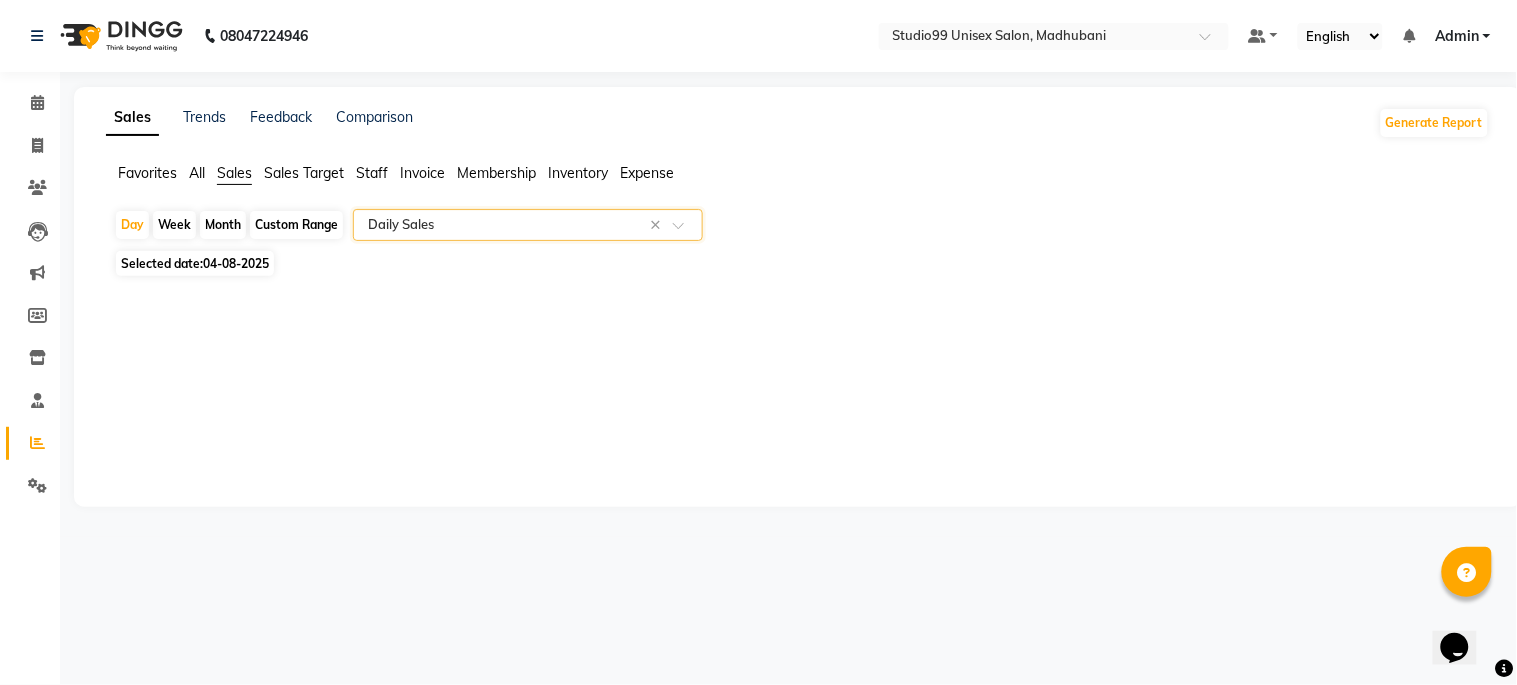 select on "csv" 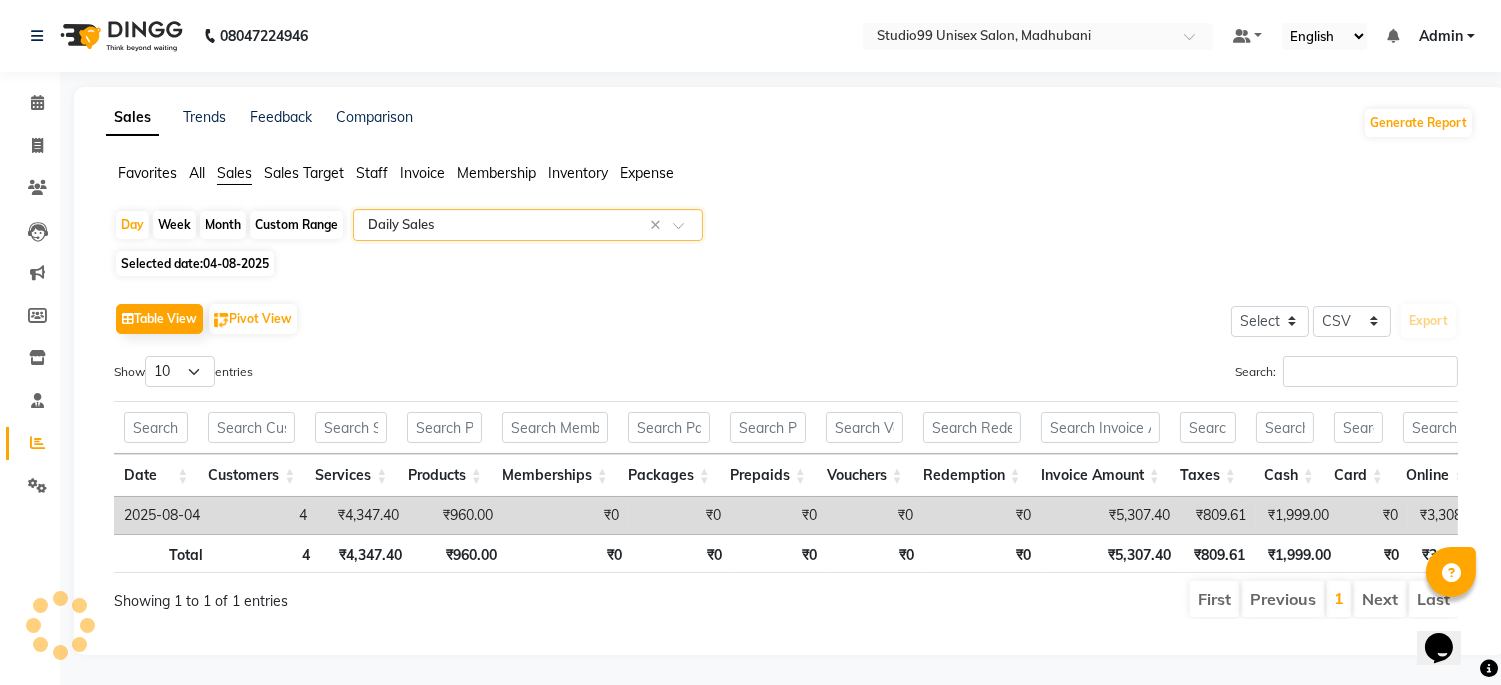 scroll, scrollTop: 0, scrollLeft: 151, axis: horizontal 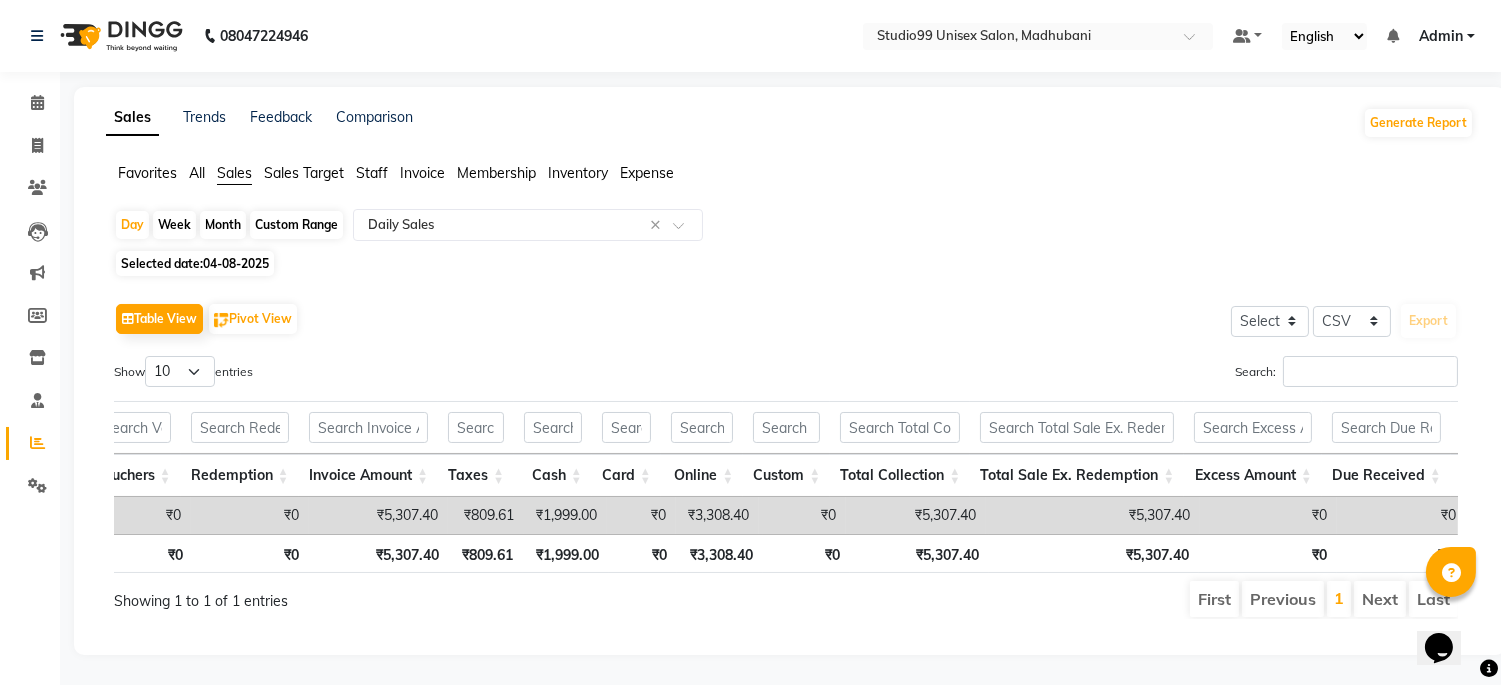 click on "Table View   Pivot View  Select Select CSV PDF  Export" 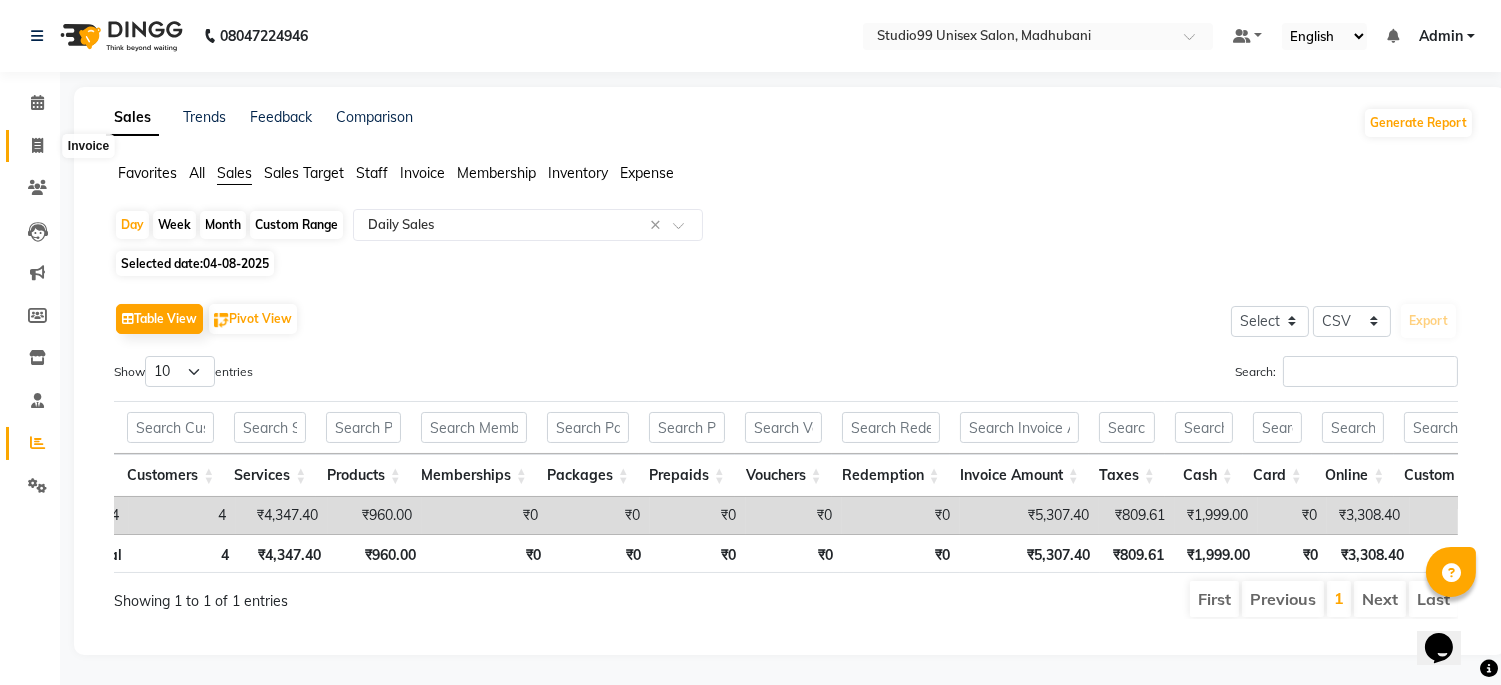 click 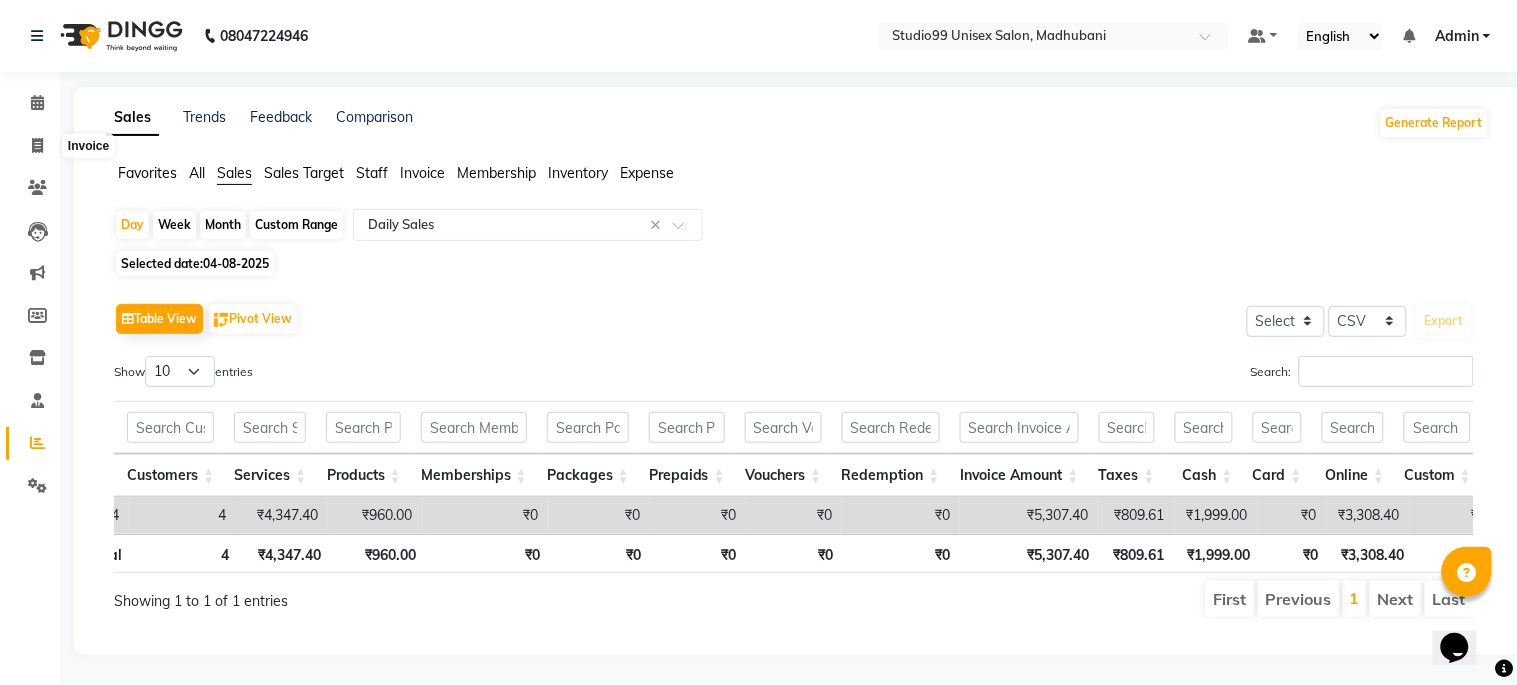 select on "service" 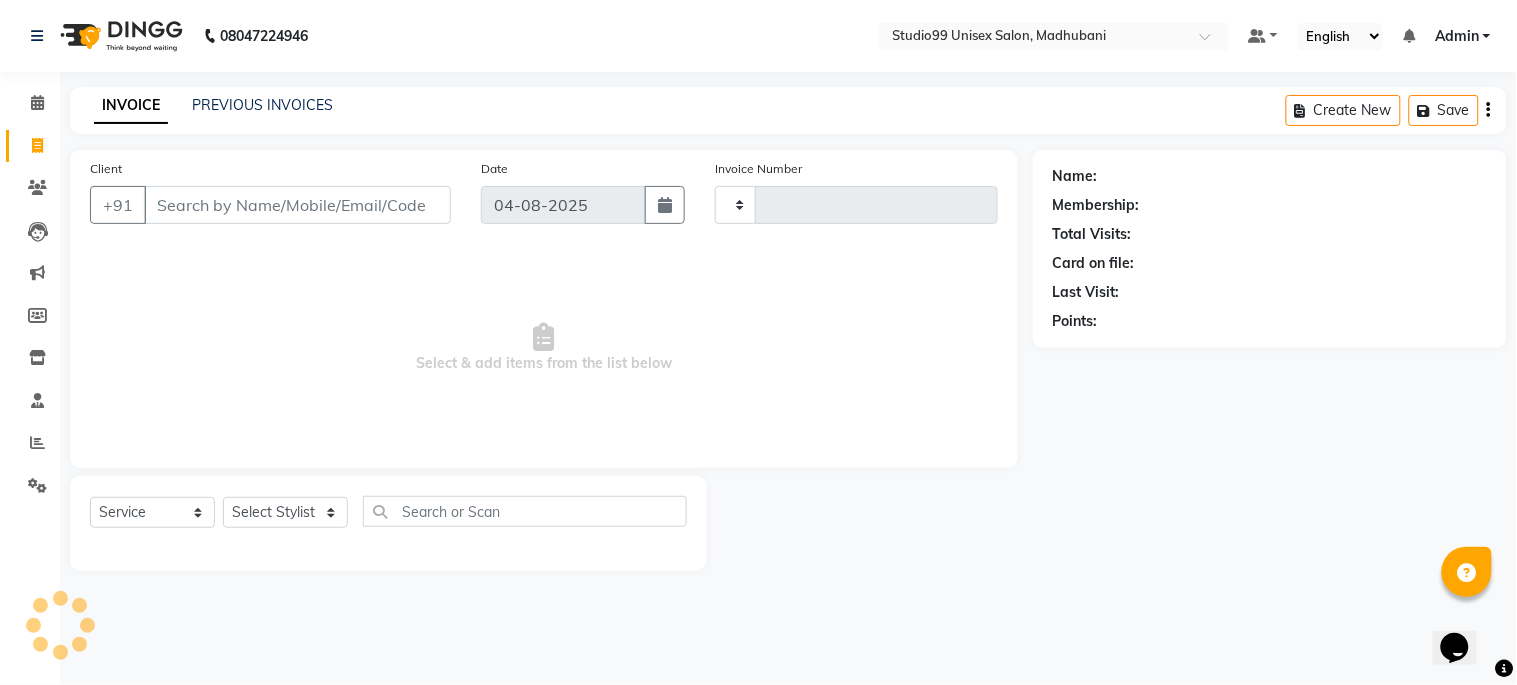 type on "0894" 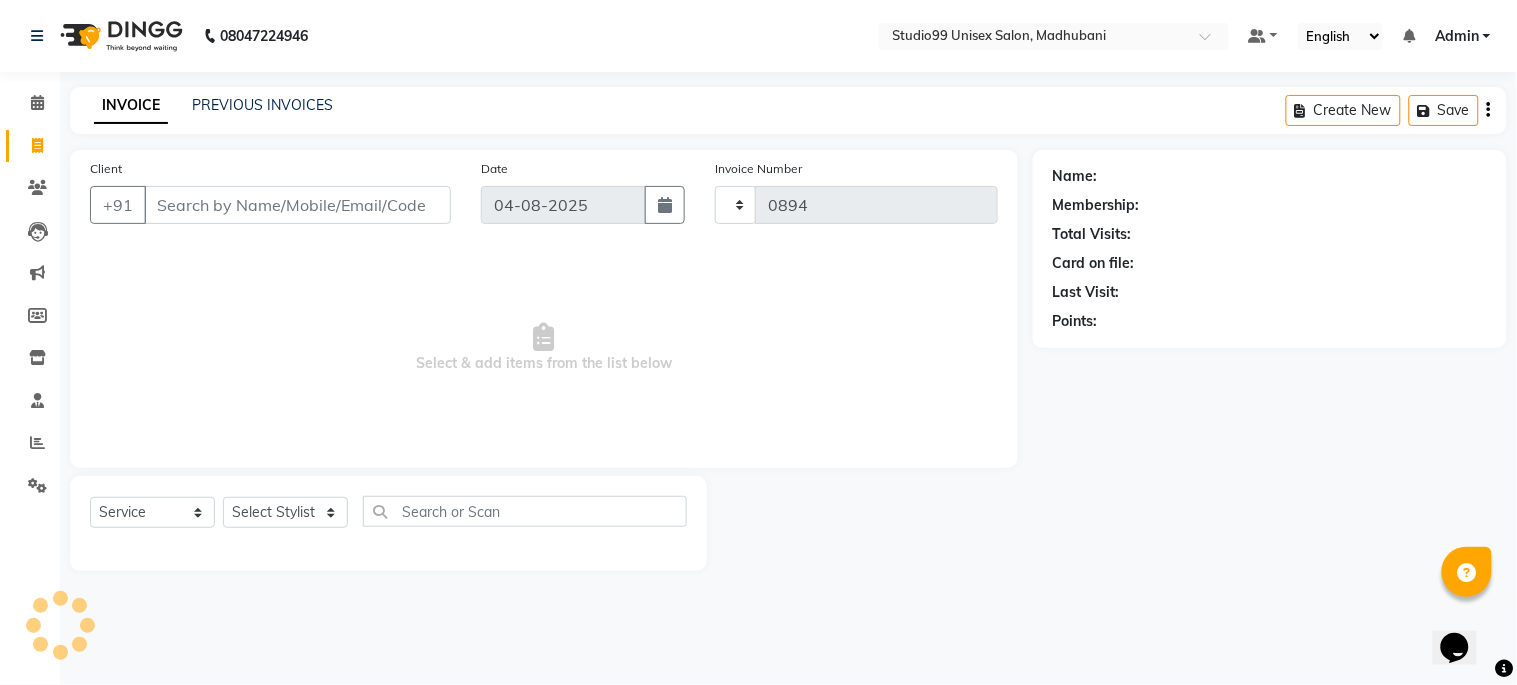 select on "6061" 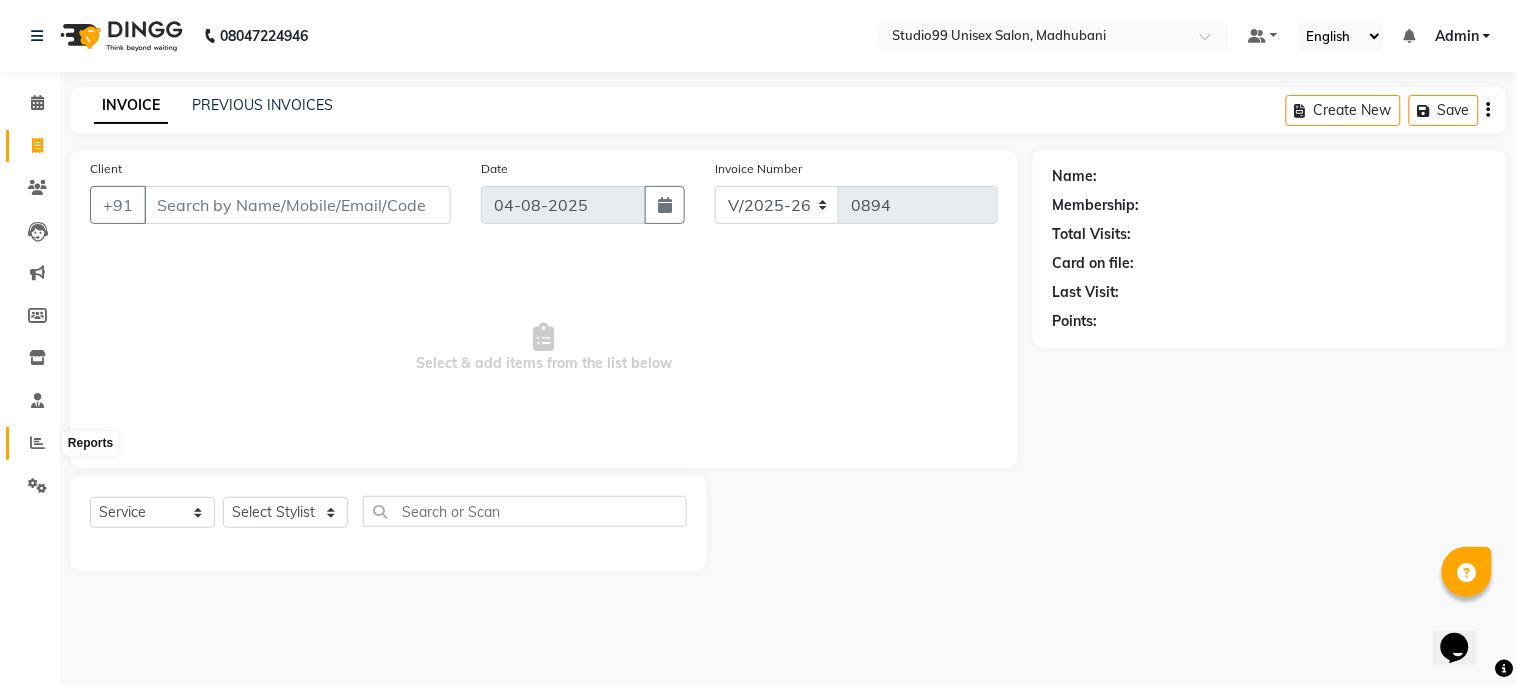 click 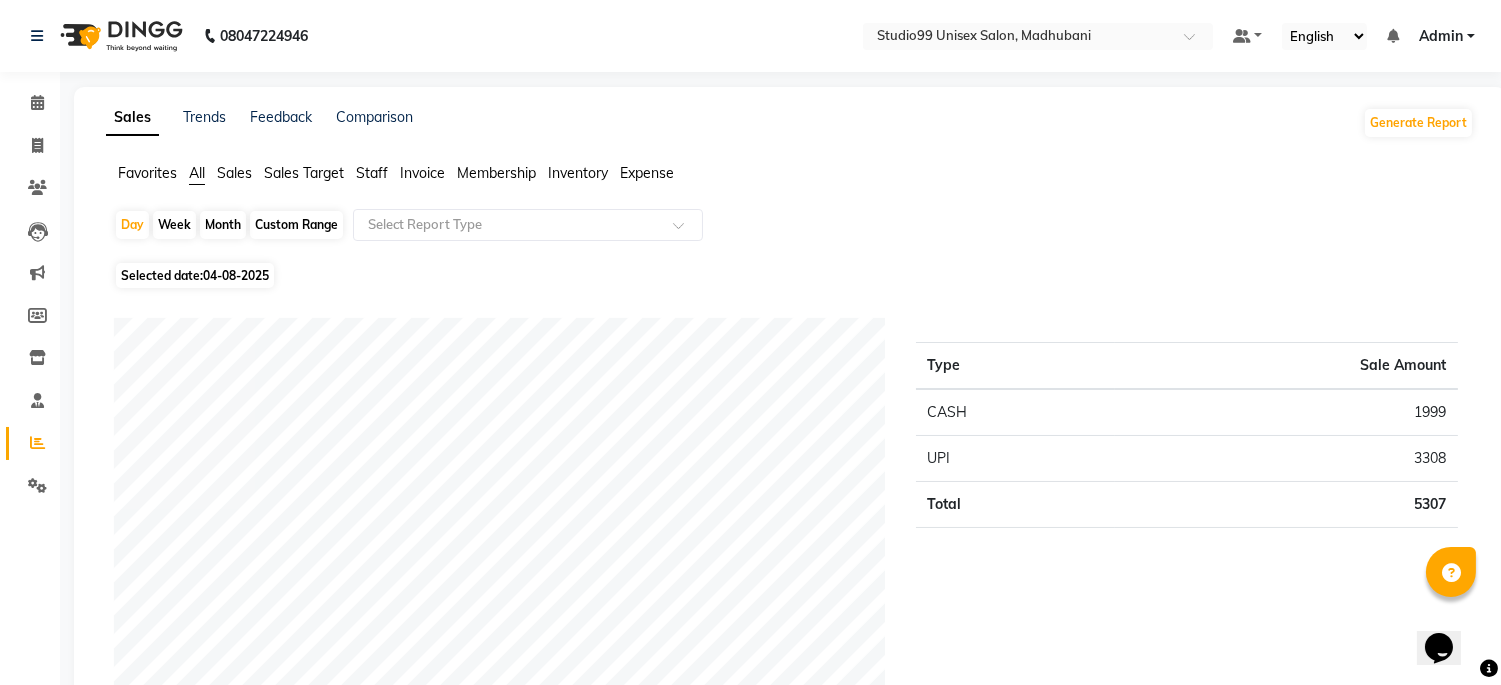 click on "Sales" 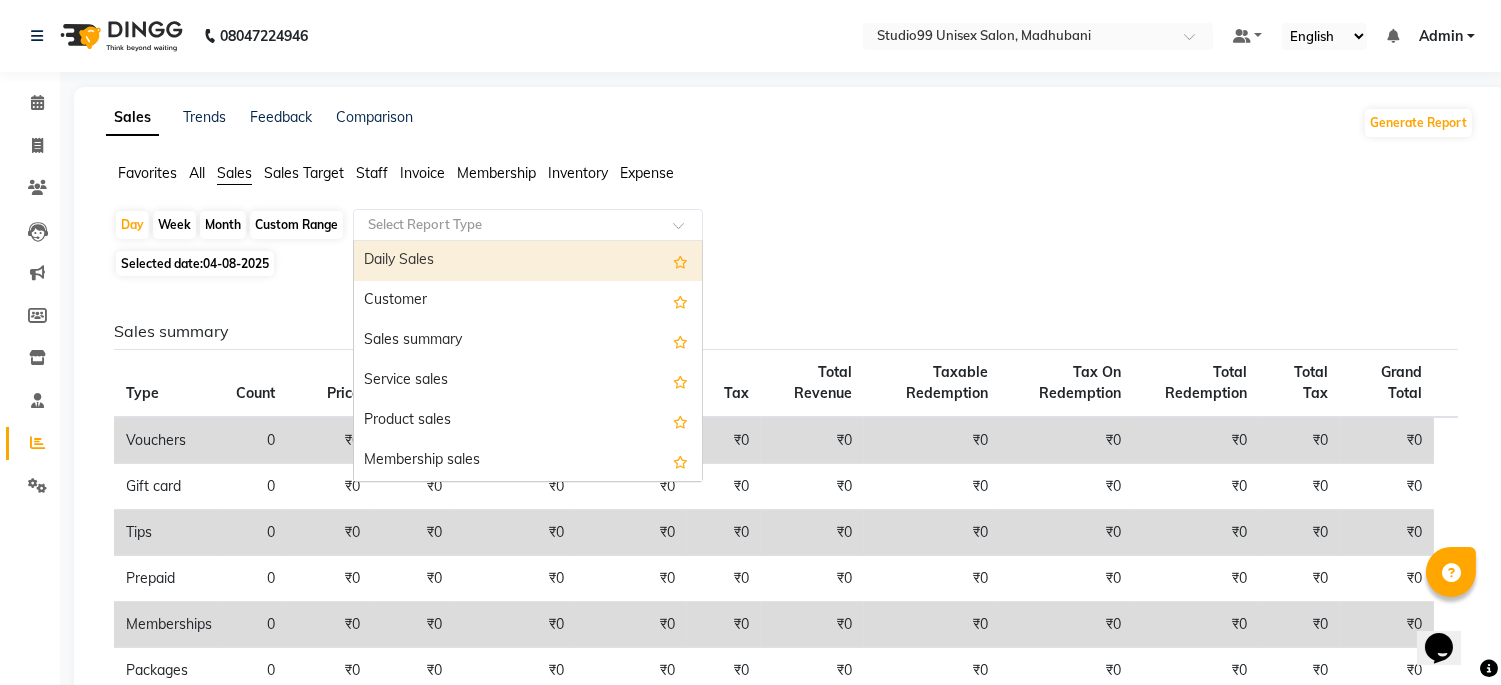 click 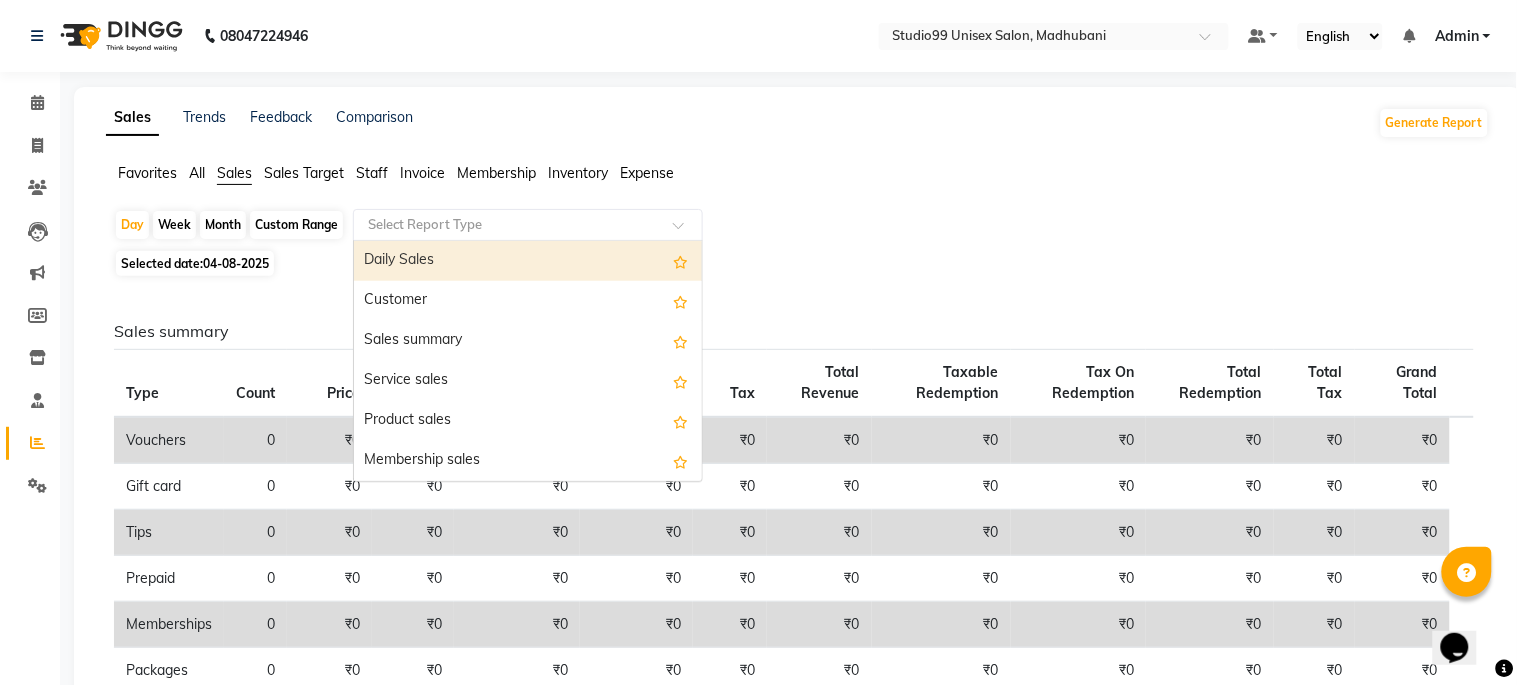 select on "csv" 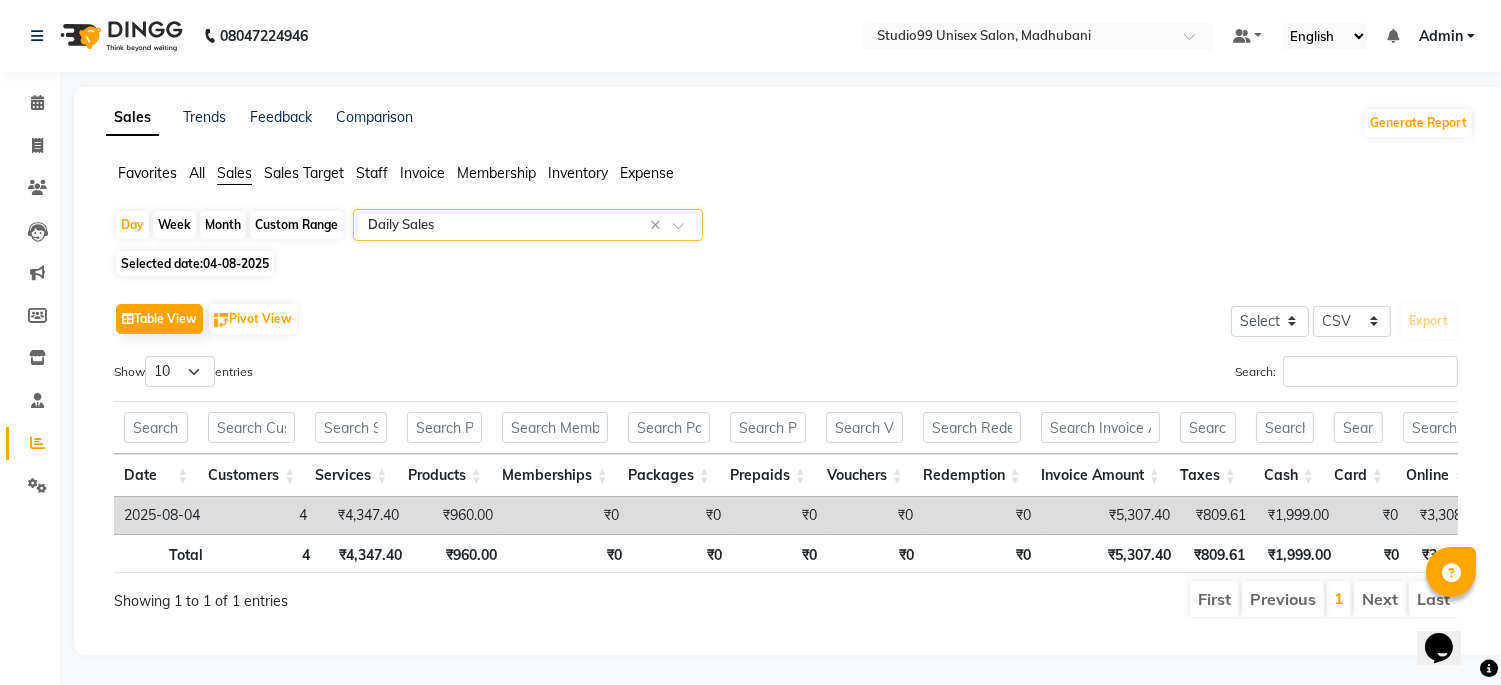 scroll, scrollTop: 34, scrollLeft: 0, axis: vertical 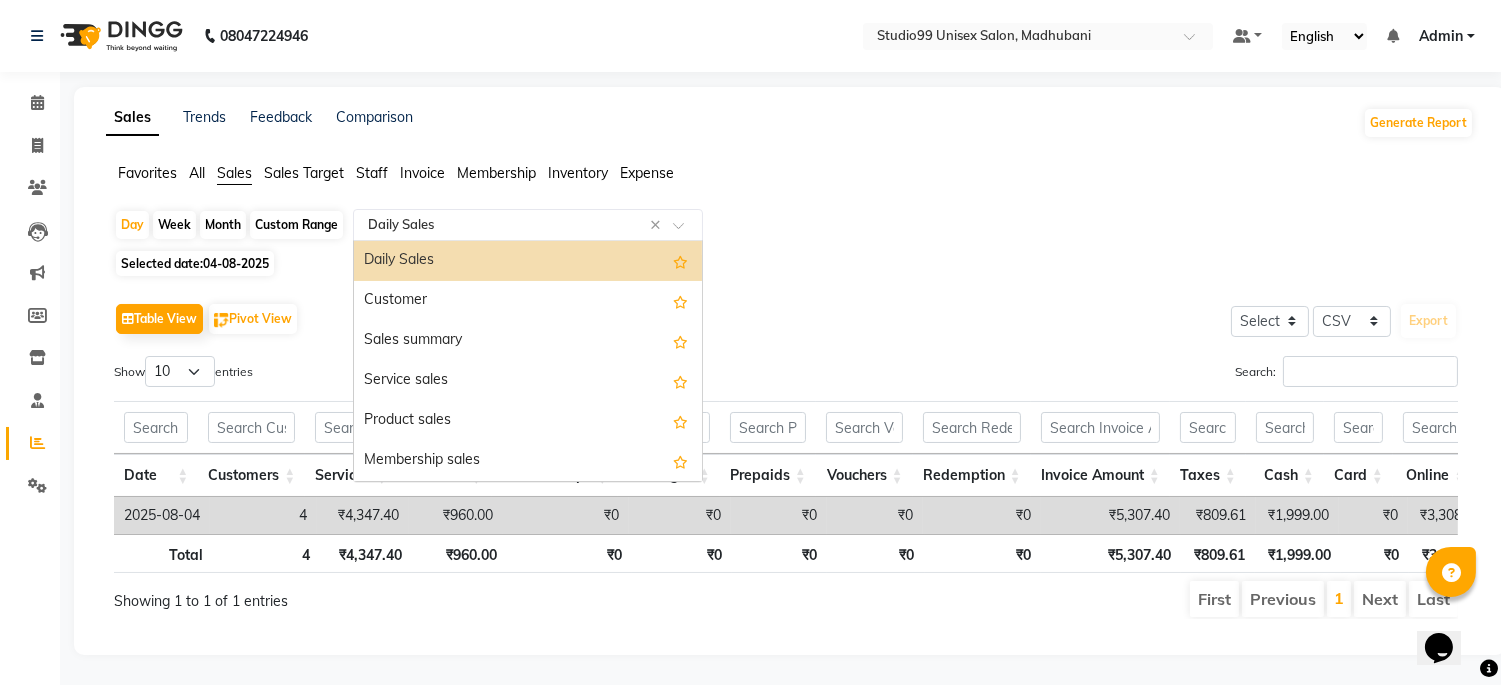 click 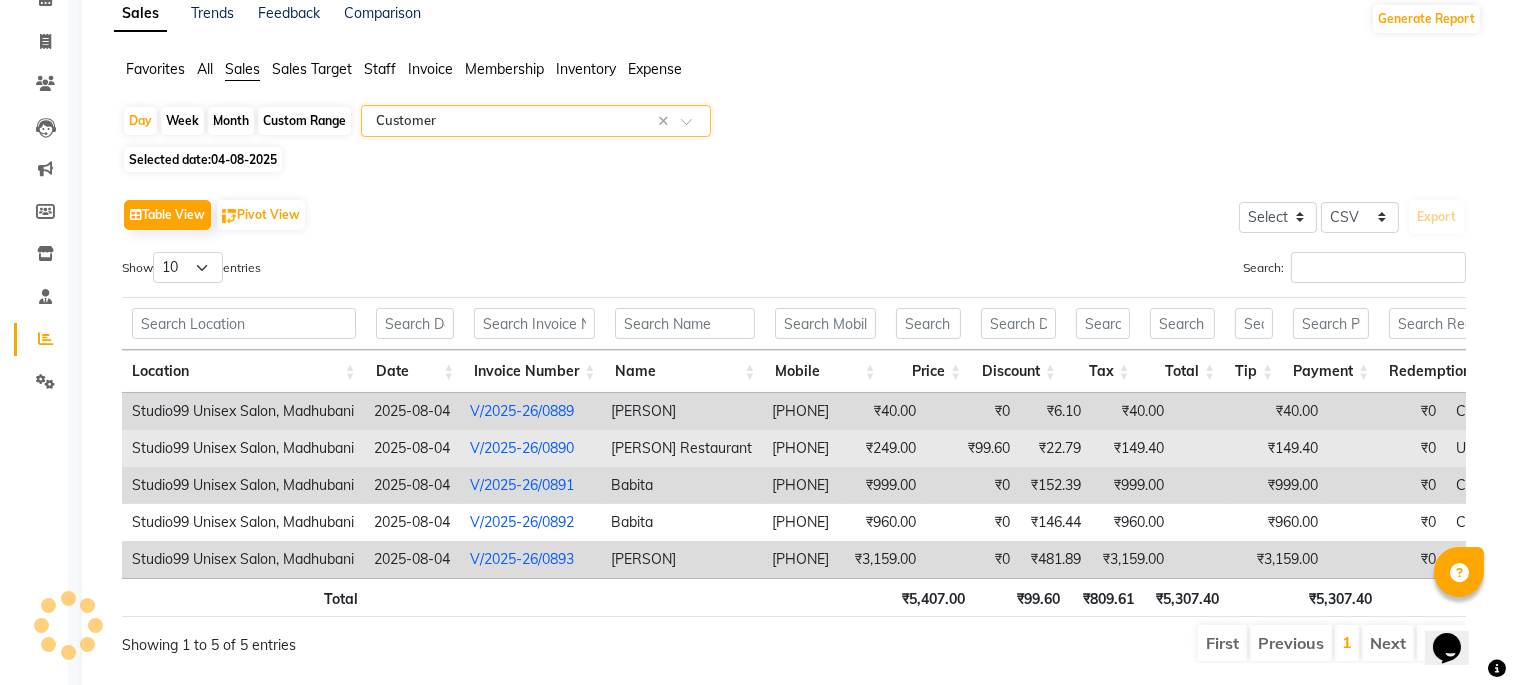 scroll, scrollTop: 182, scrollLeft: 0, axis: vertical 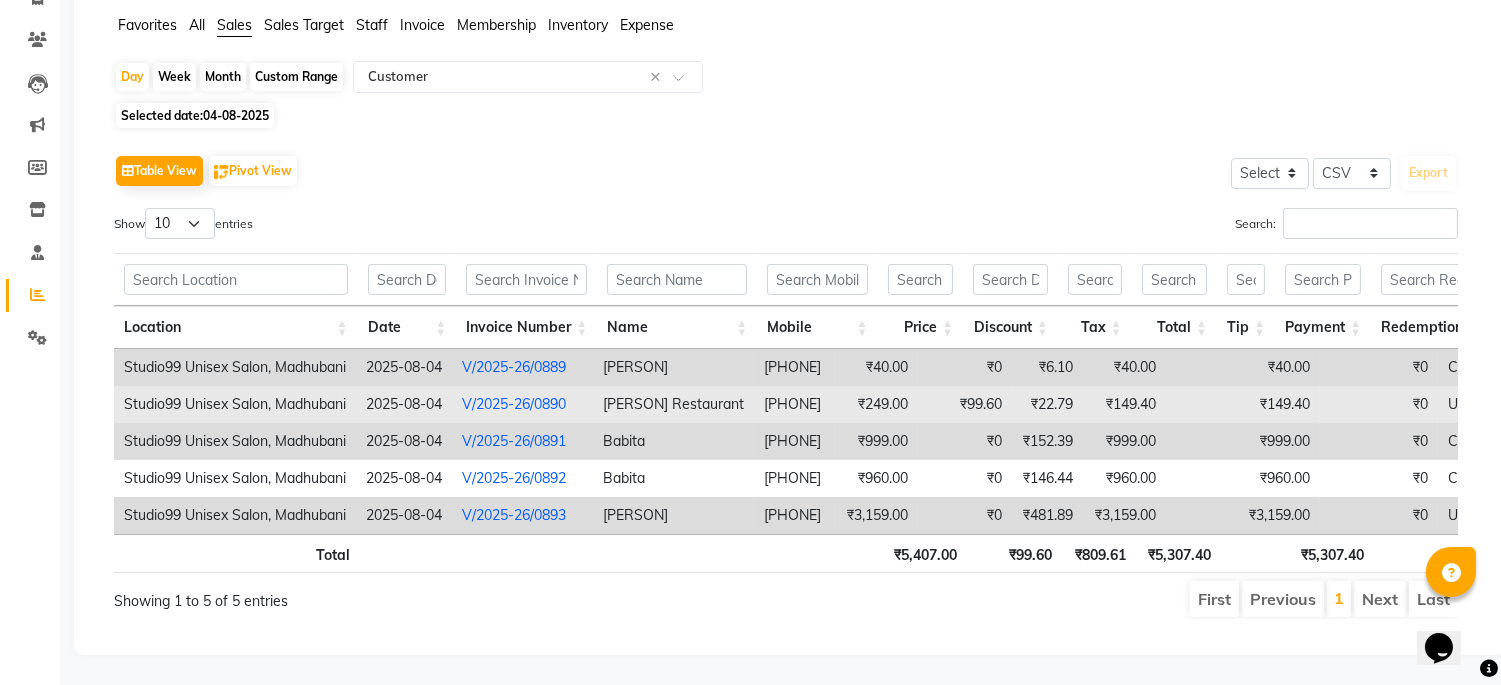 click on "V/2025-26/0890" at bounding box center [514, 404] 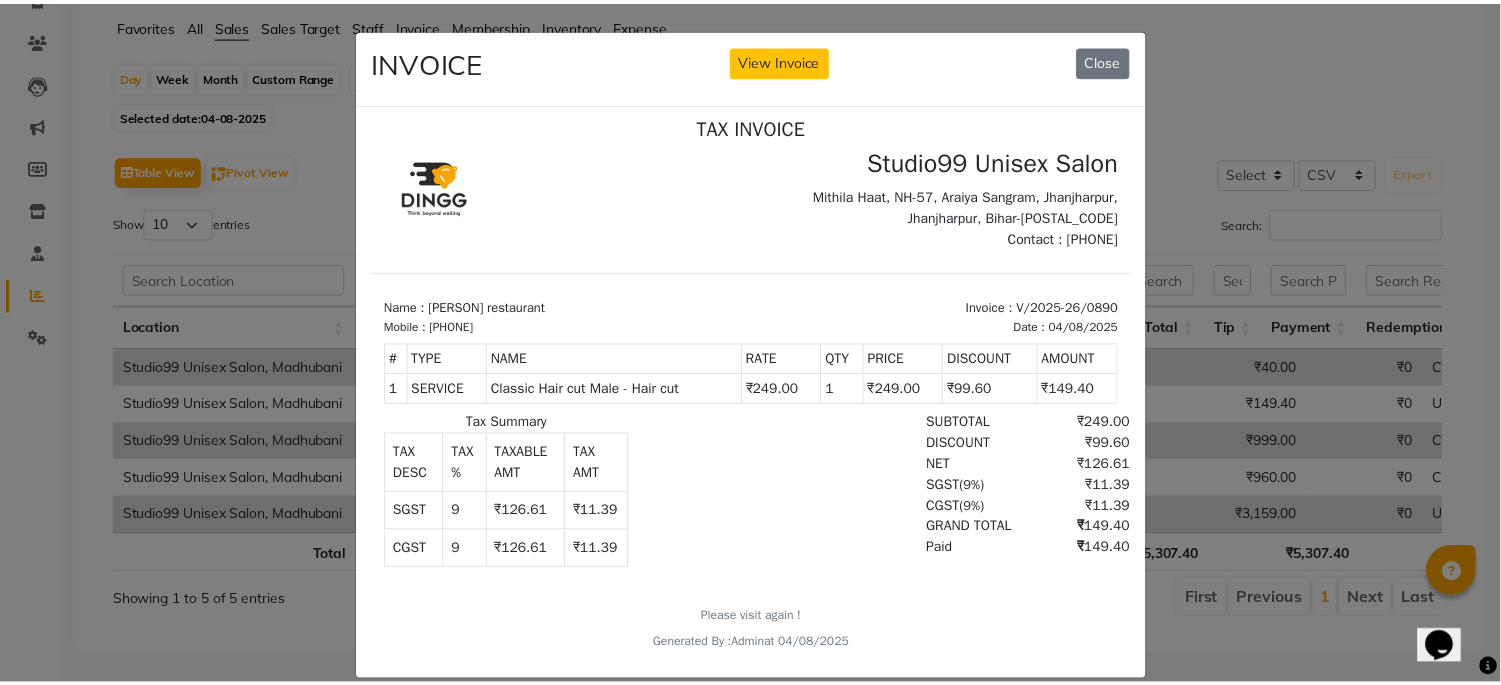 scroll, scrollTop: 16, scrollLeft: 0, axis: vertical 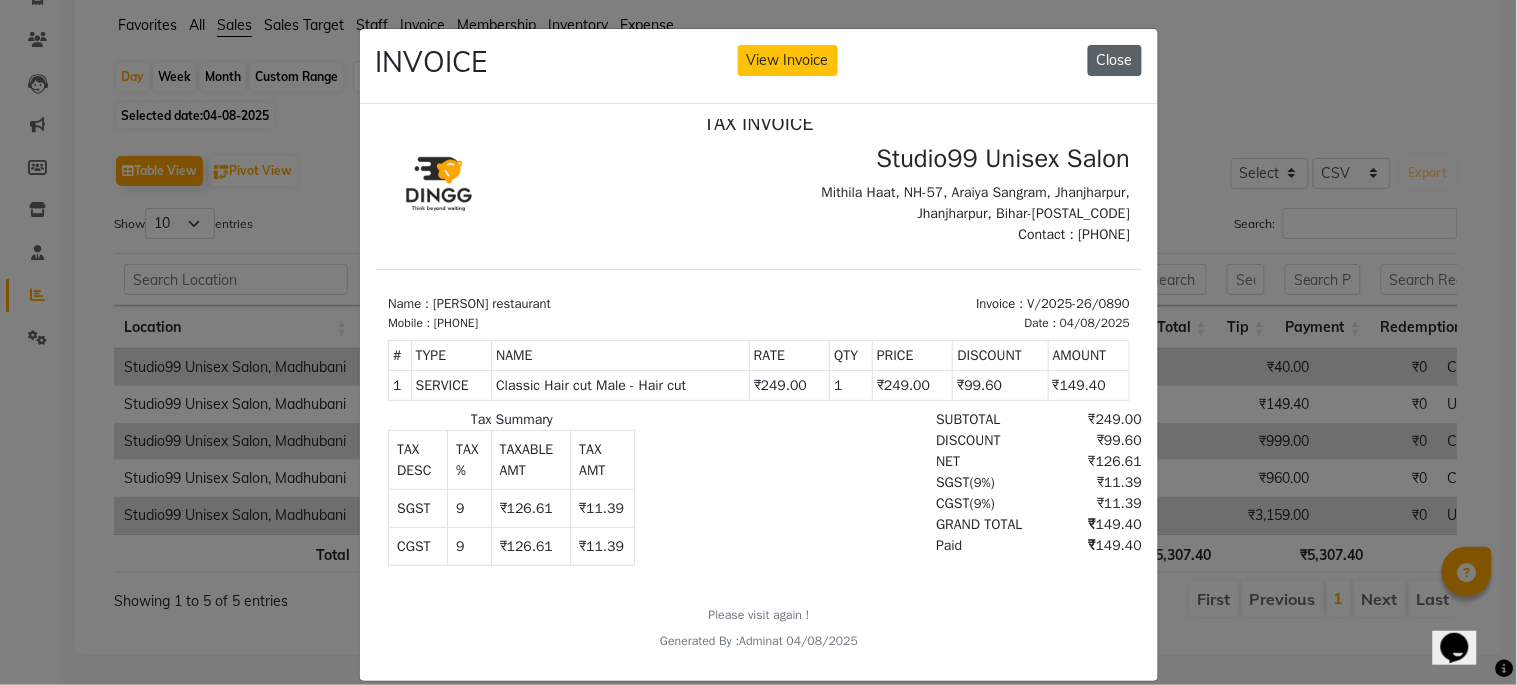 click on "Close" 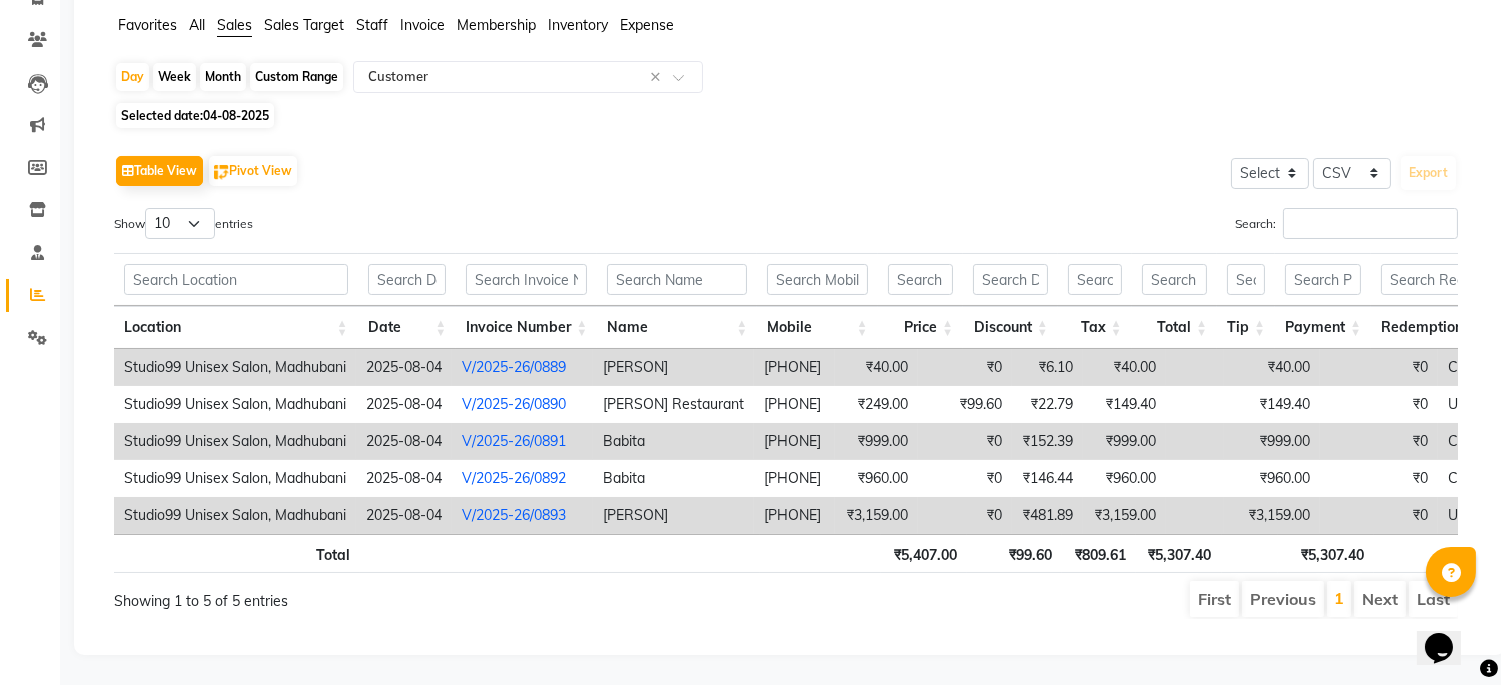 scroll, scrollTop: 0, scrollLeft: 0, axis: both 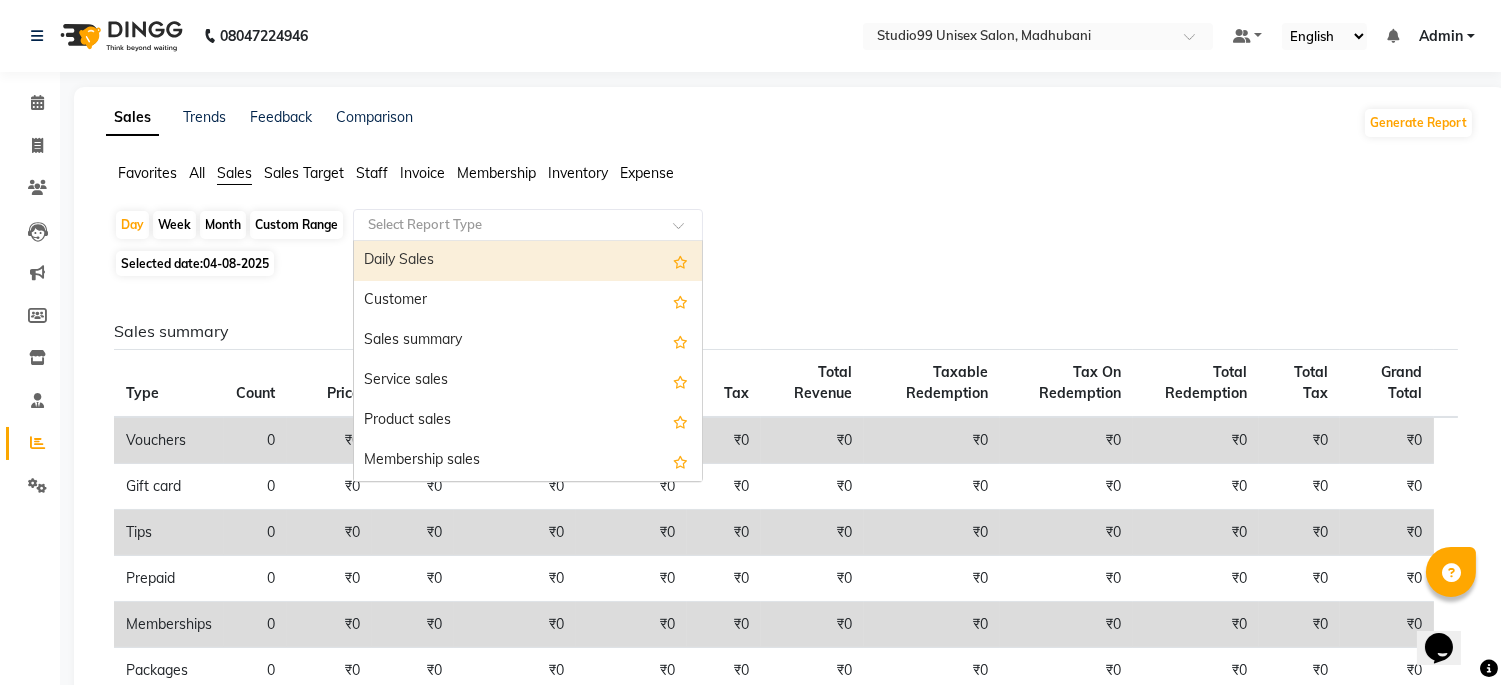 click 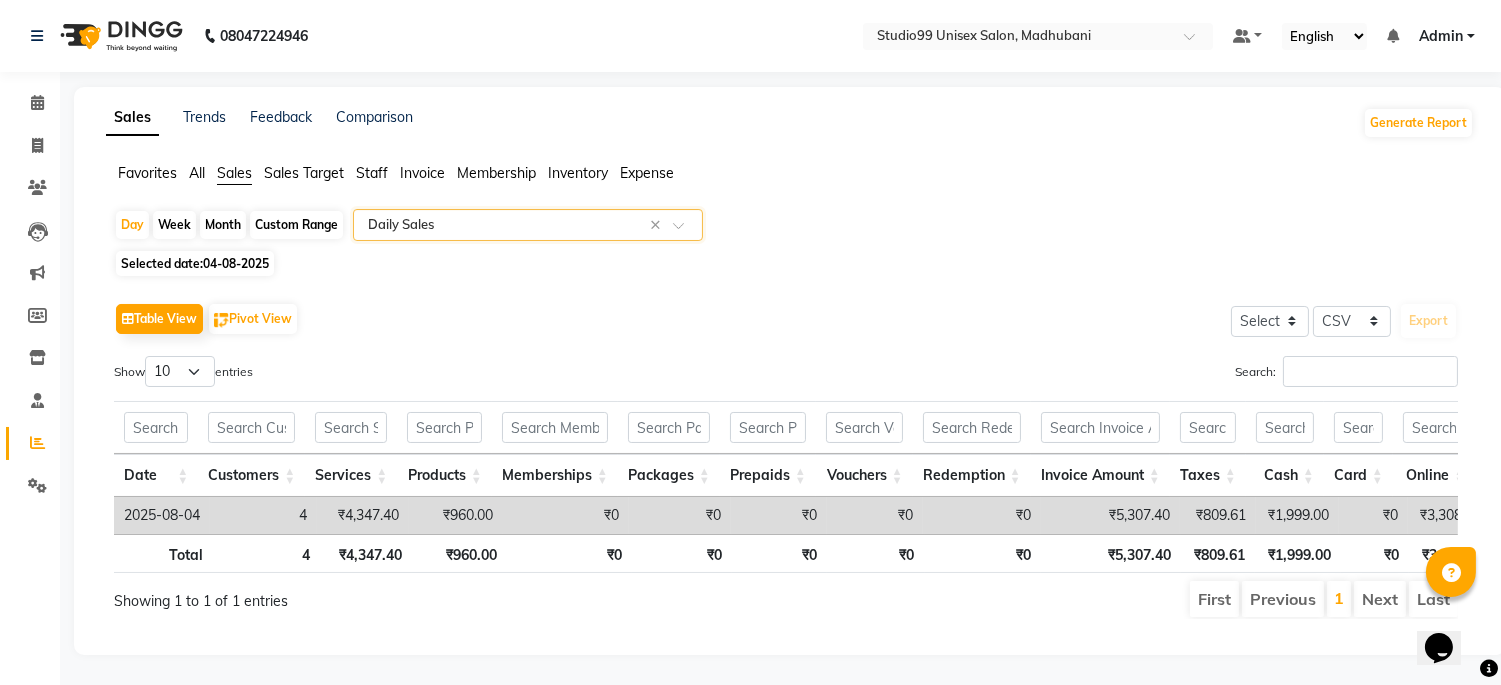 scroll, scrollTop: 0, scrollLeft: 343, axis: horizontal 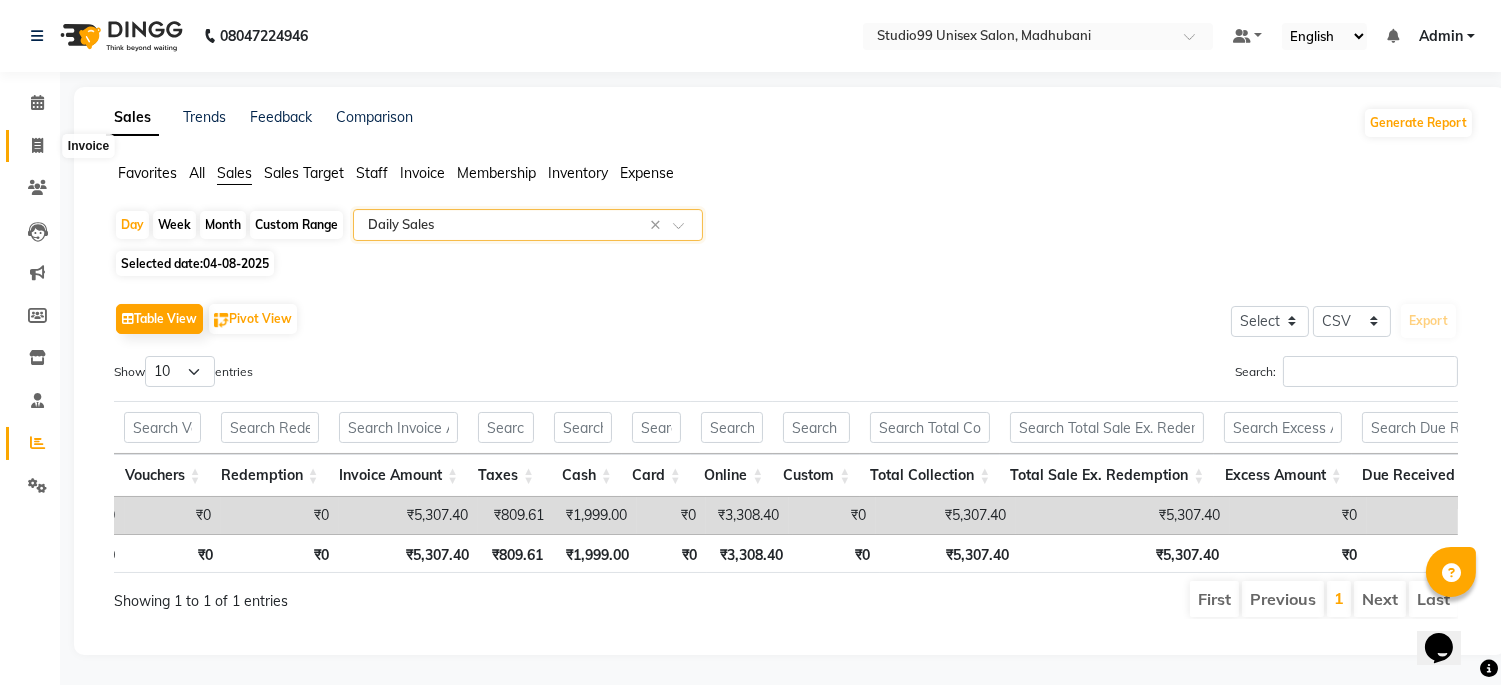 click 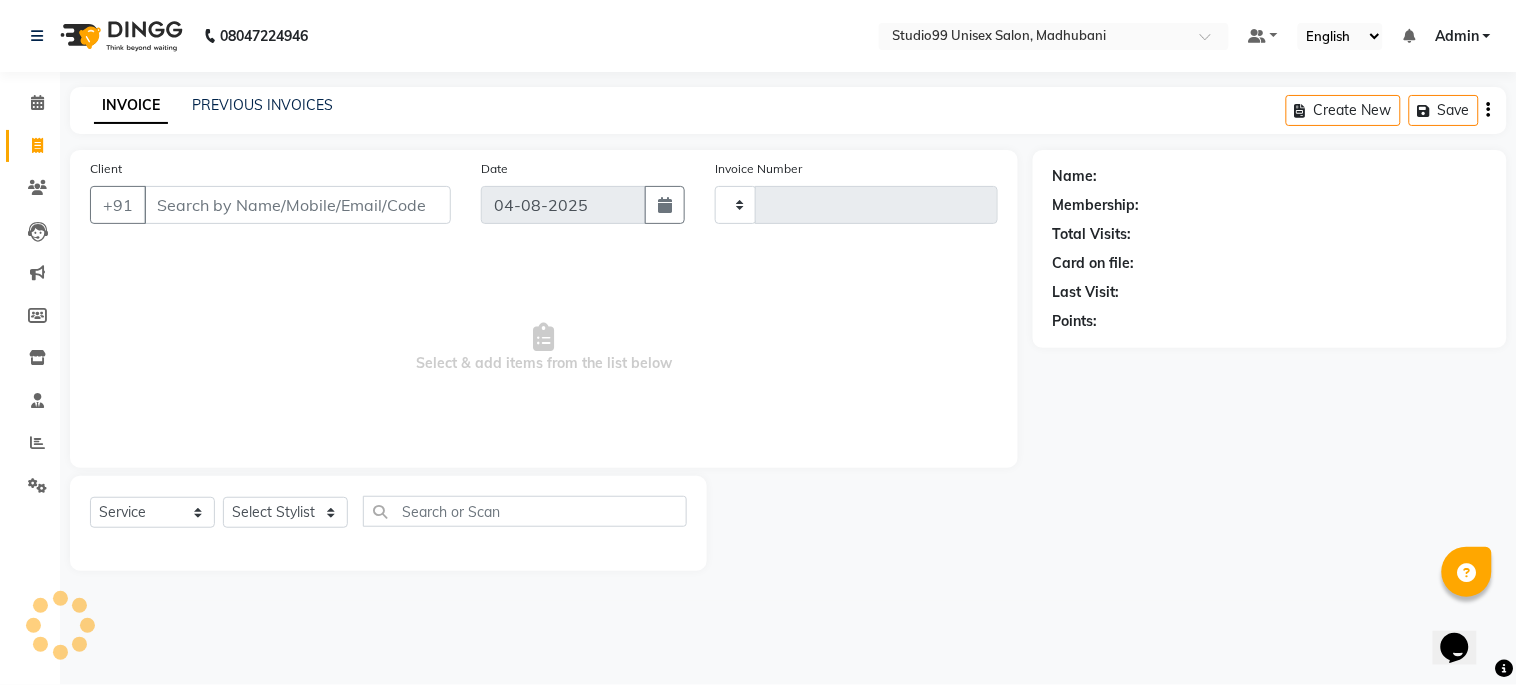 type on "0894" 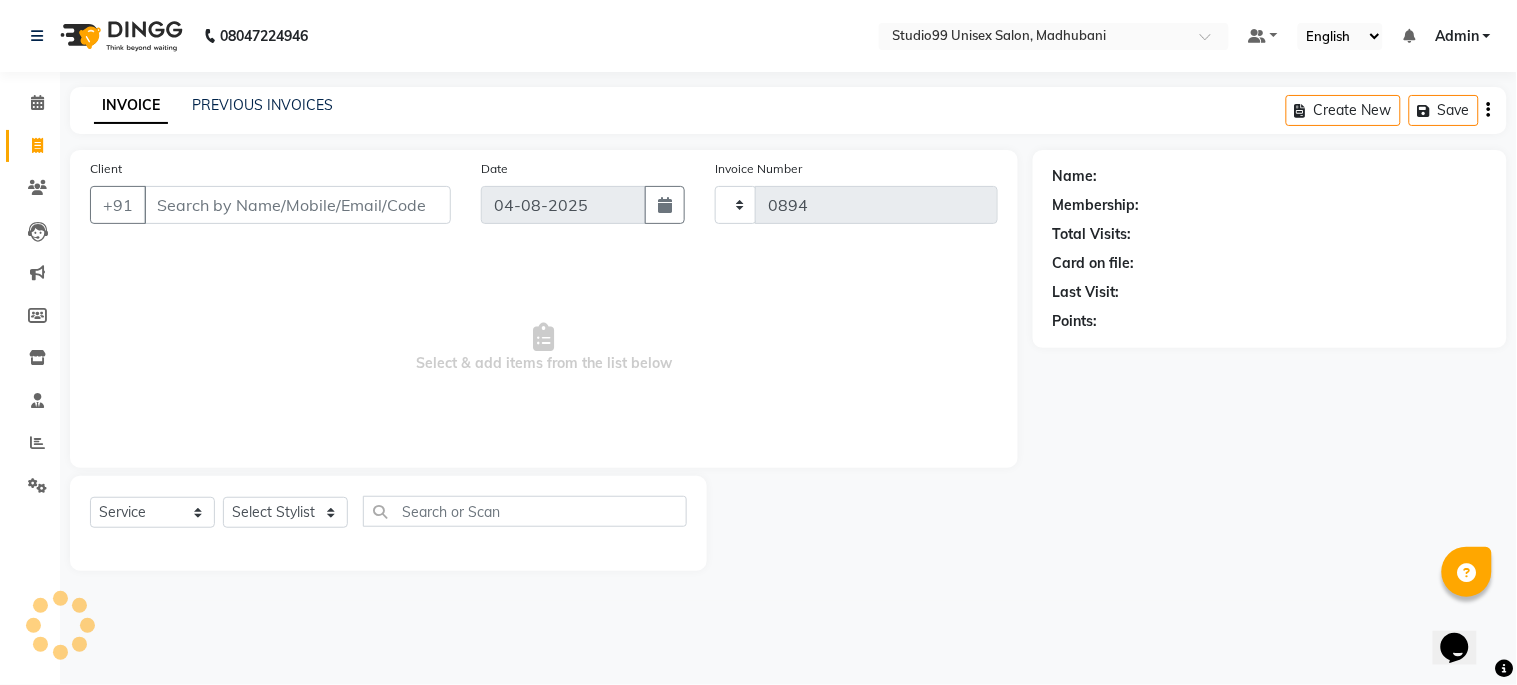 select on "6061" 